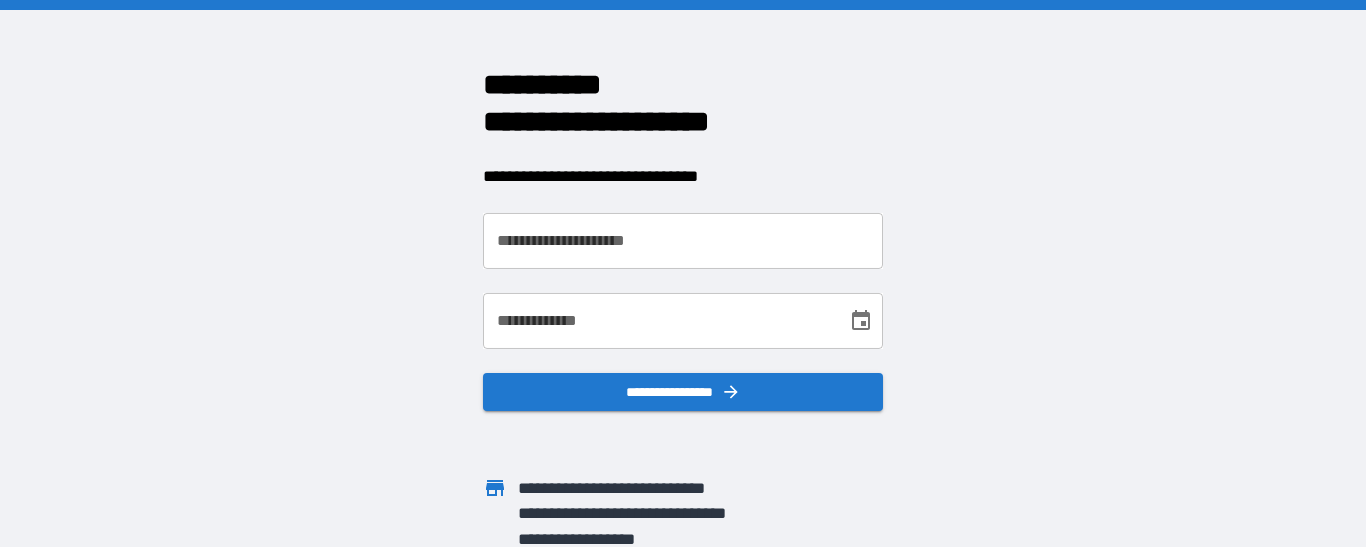 scroll, scrollTop: 0, scrollLeft: 0, axis: both 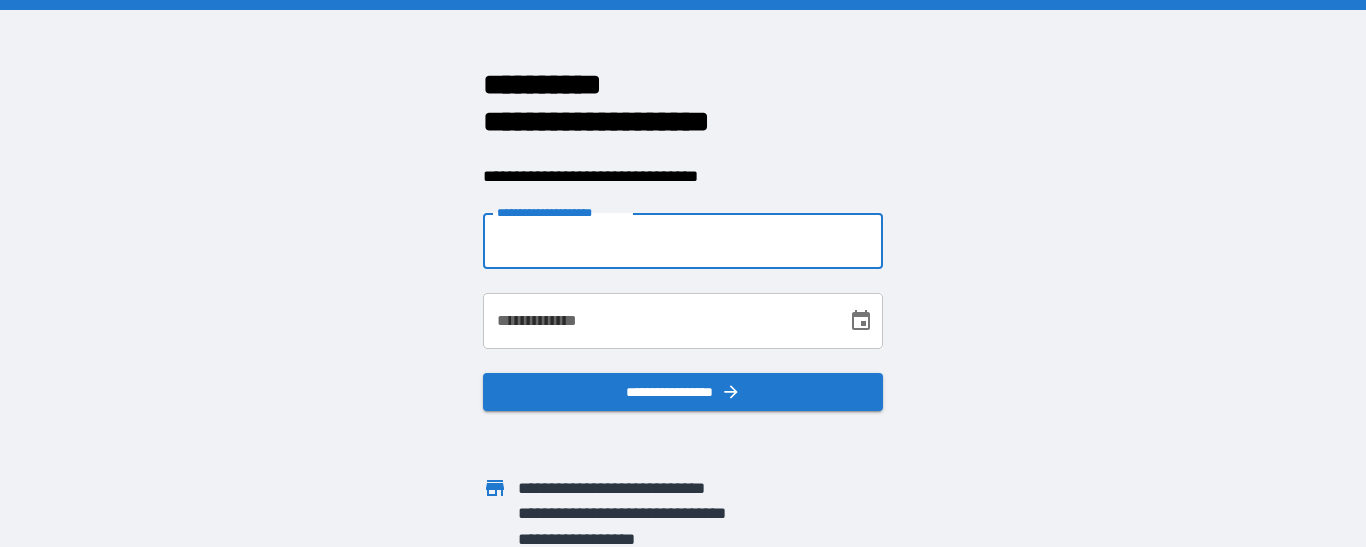 type on "**********" 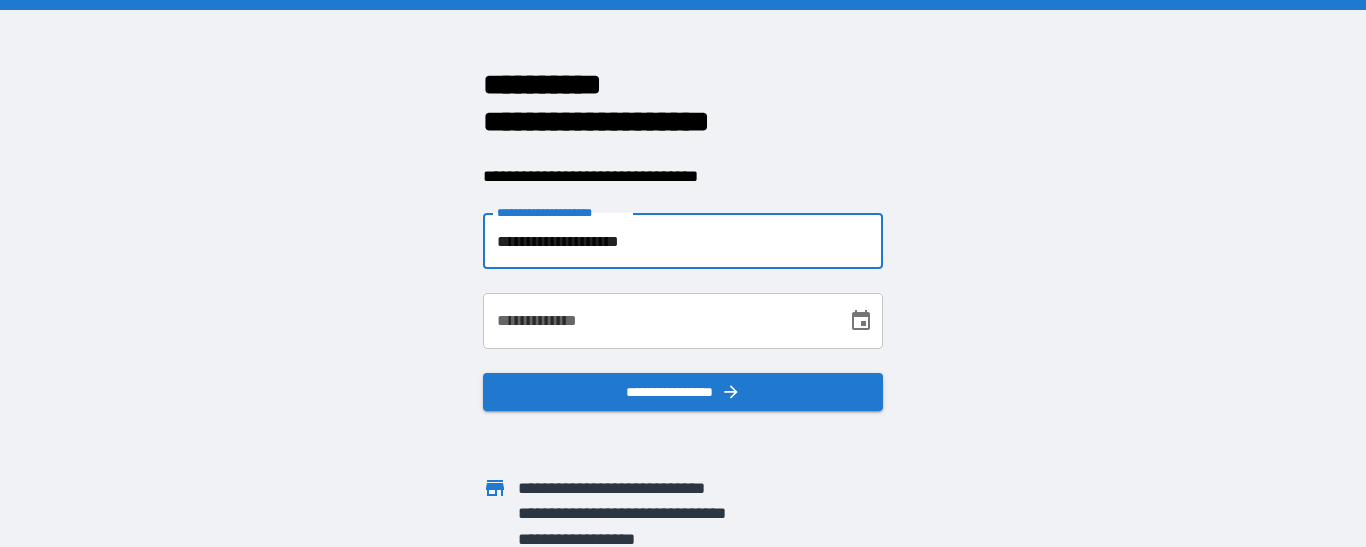 click on "**********" at bounding box center [658, 321] 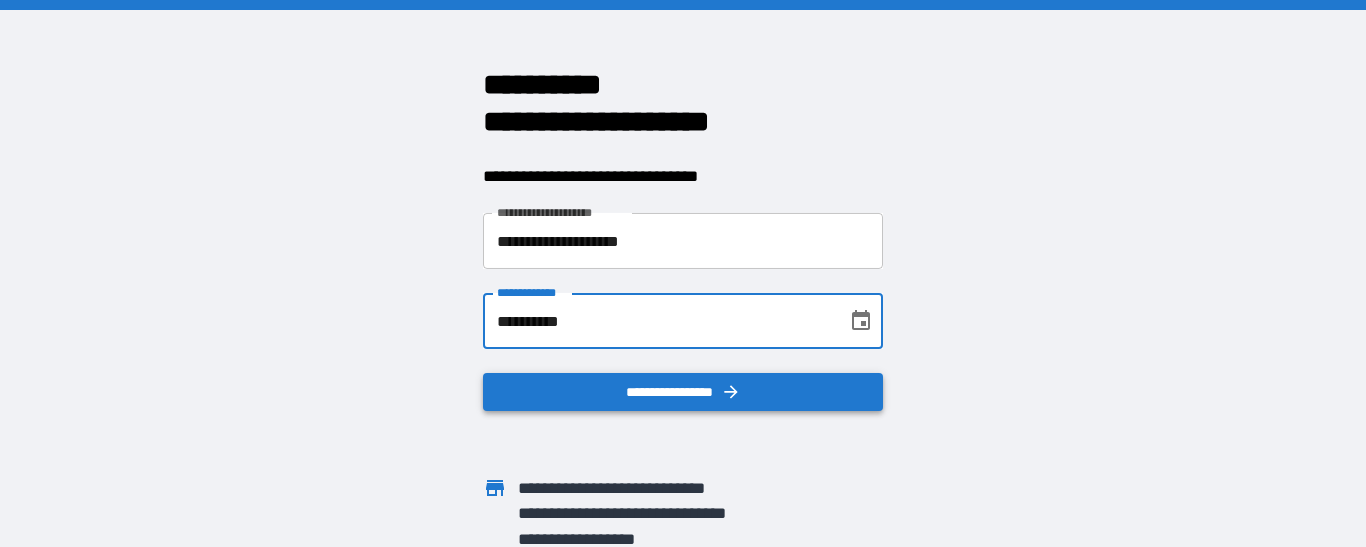 type on "**********" 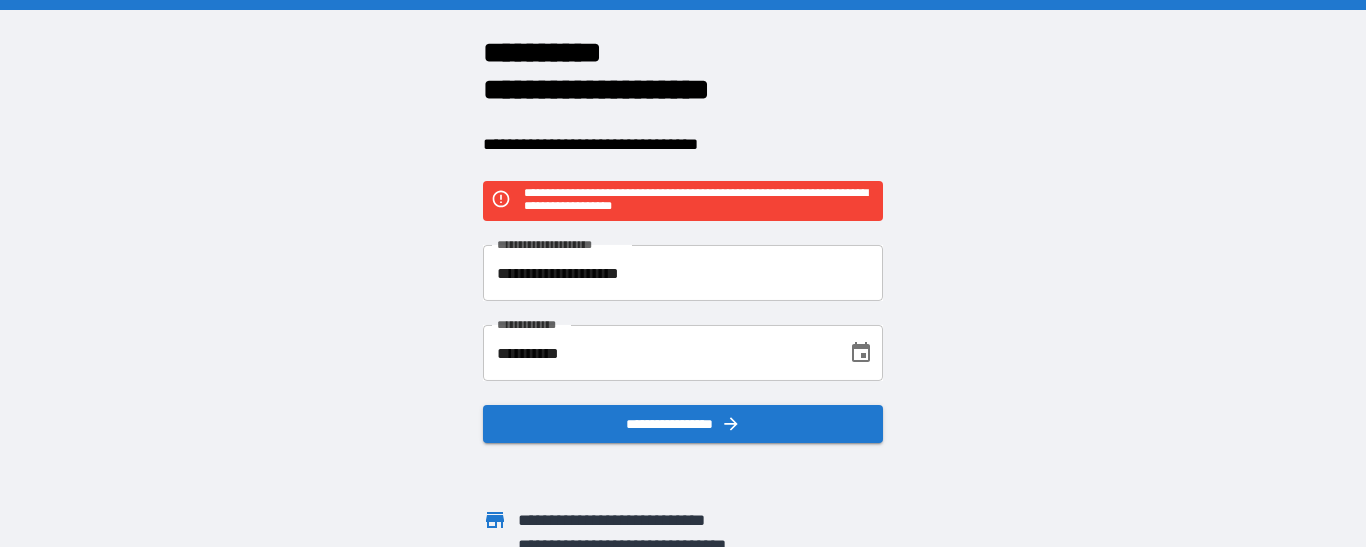 click on "**********" at bounding box center (683, 273) 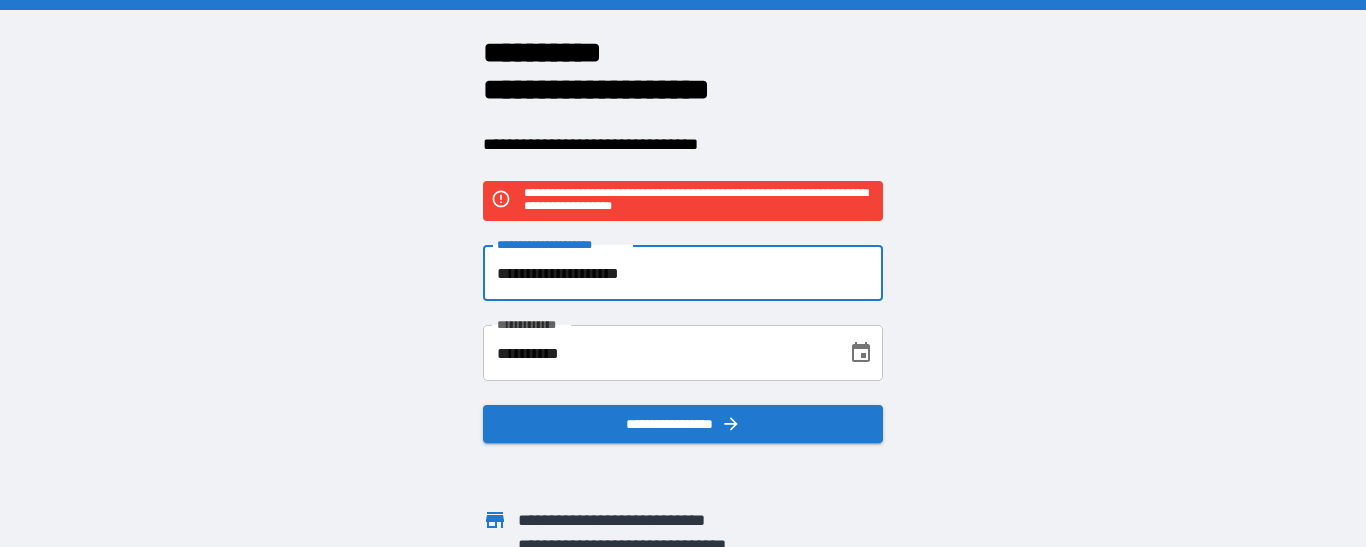 click on "**********" at bounding box center (683, 273) 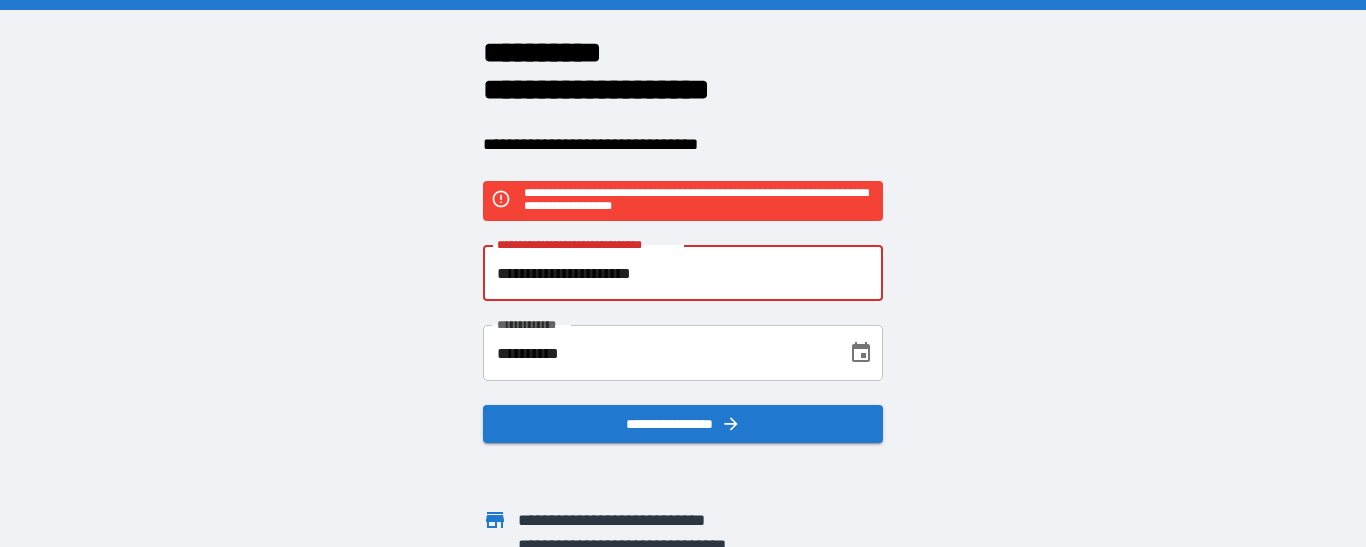 type on "**********" 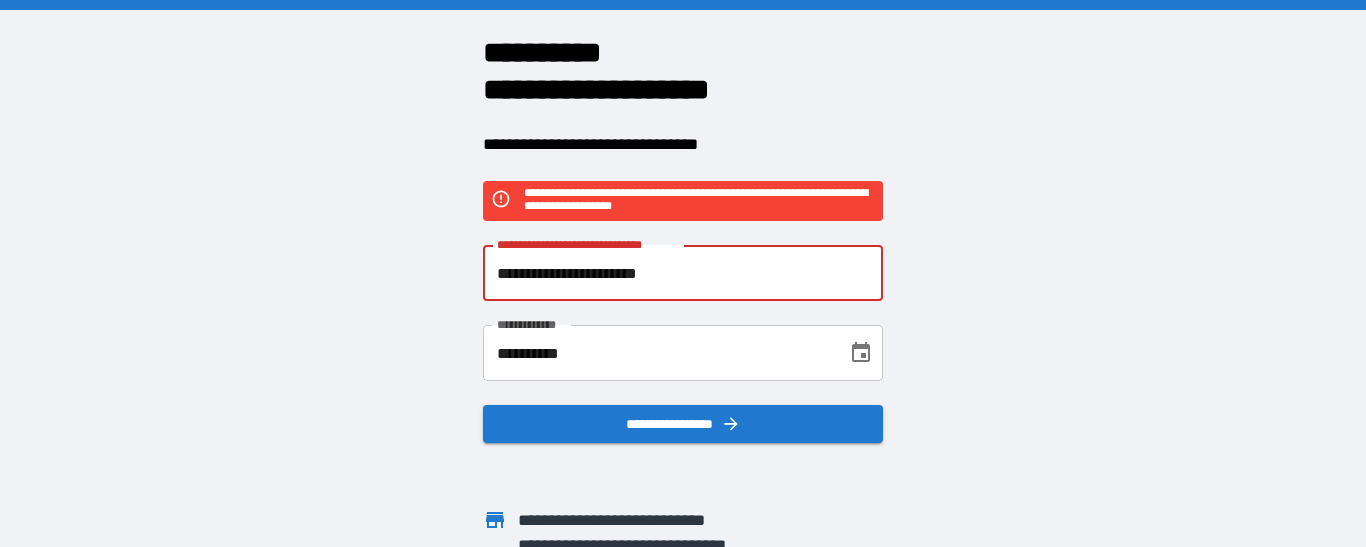 click on "**********" at bounding box center [683, 273] 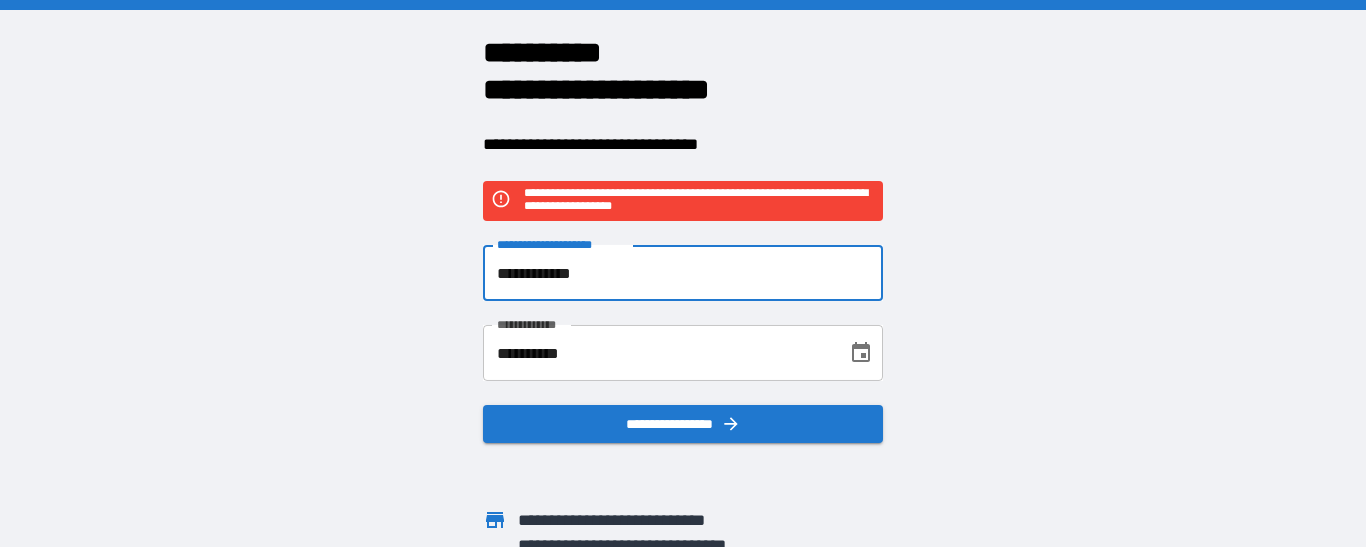 type on "**********" 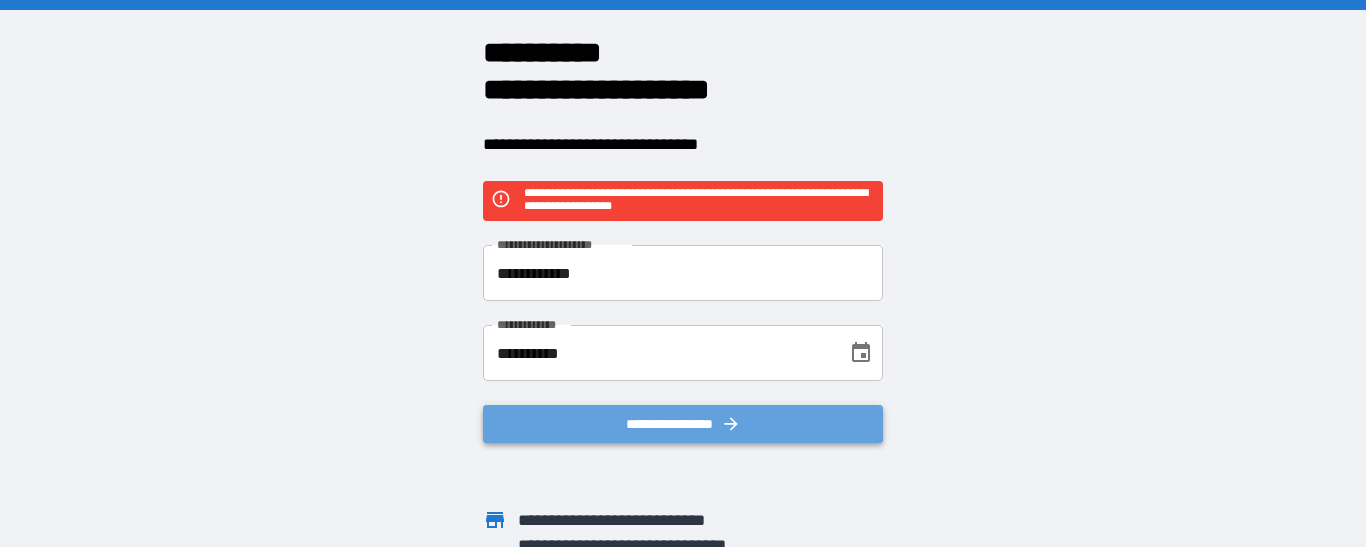 click on "**********" at bounding box center (683, 424) 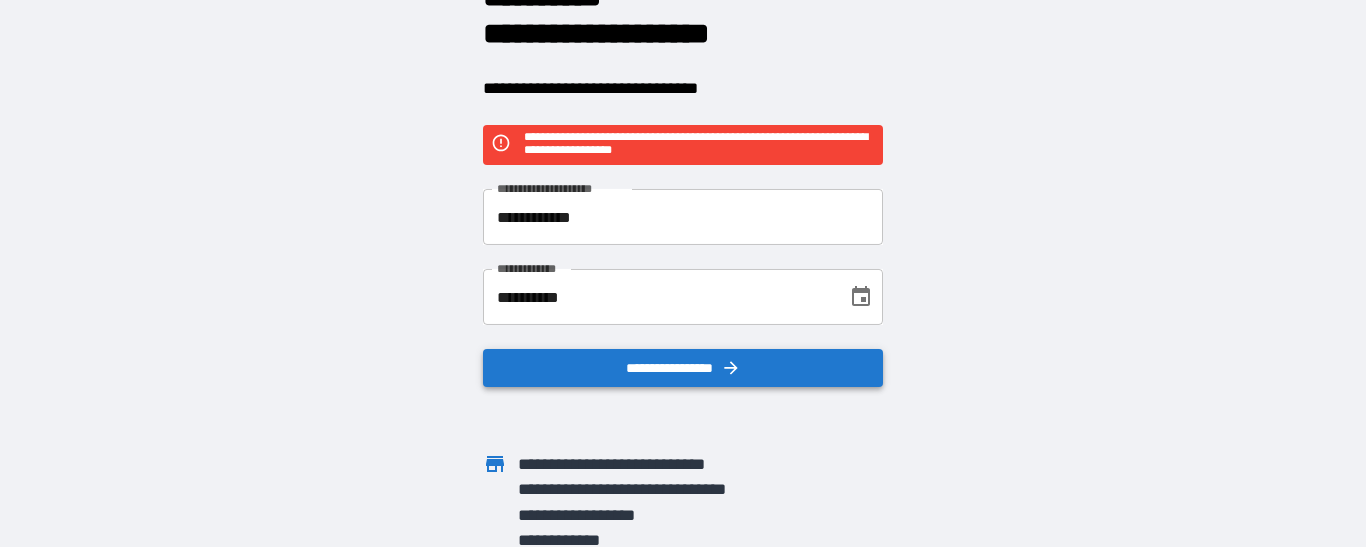 scroll, scrollTop: 0, scrollLeft: 0, axis: both 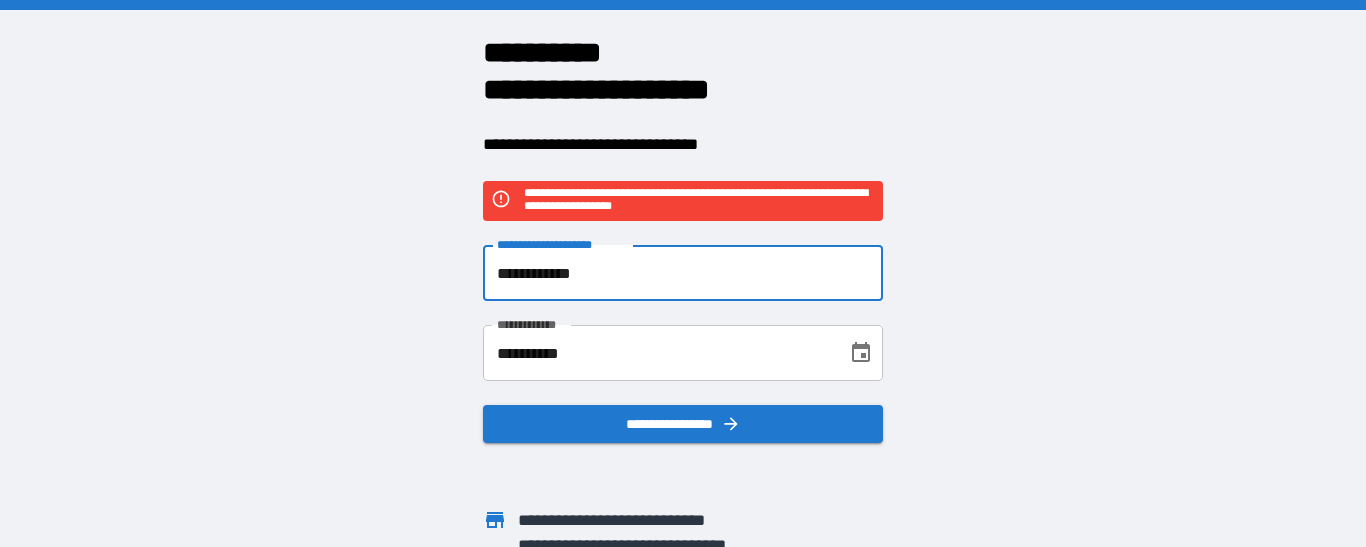 drag, startPoint x: 651, startPoint y: 264, endPoint x: 218, endPoint y: -173, distance: 615.1894 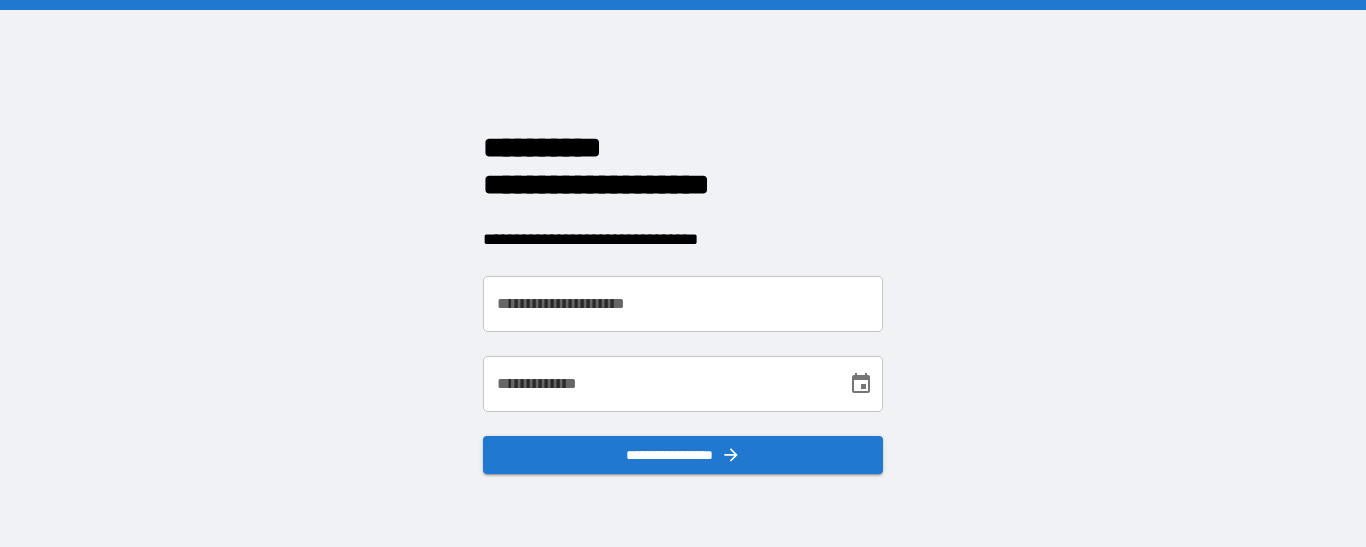 scroll, scrollTop: 0, scrollLeft: 0, axis: both 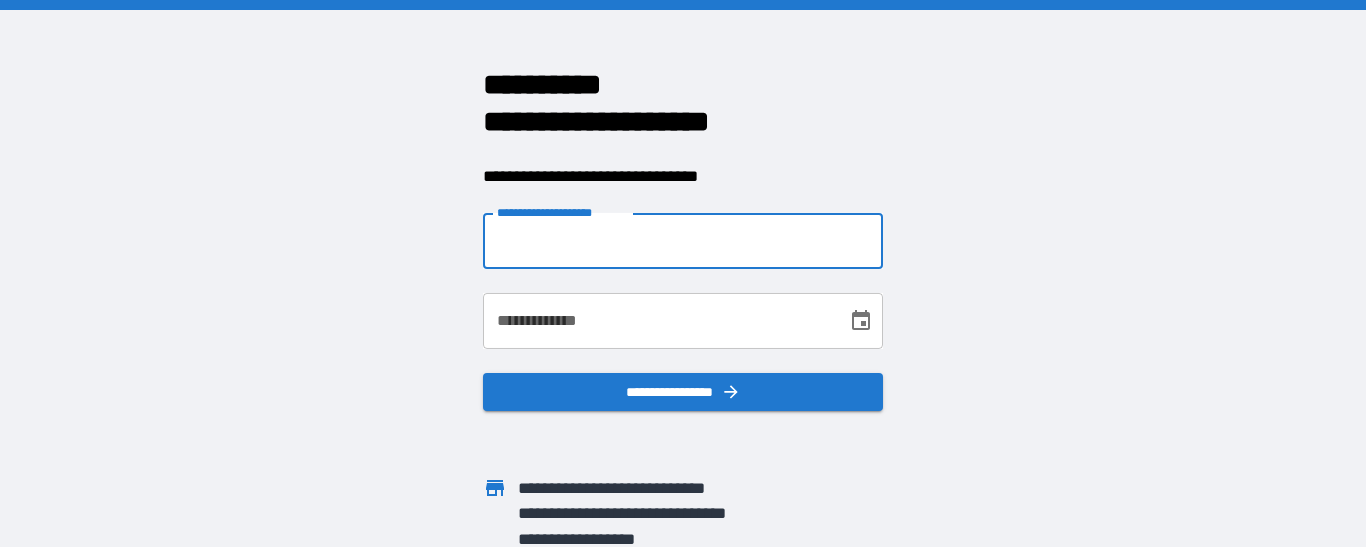 click on "**********" at bounding box center [683, 241] 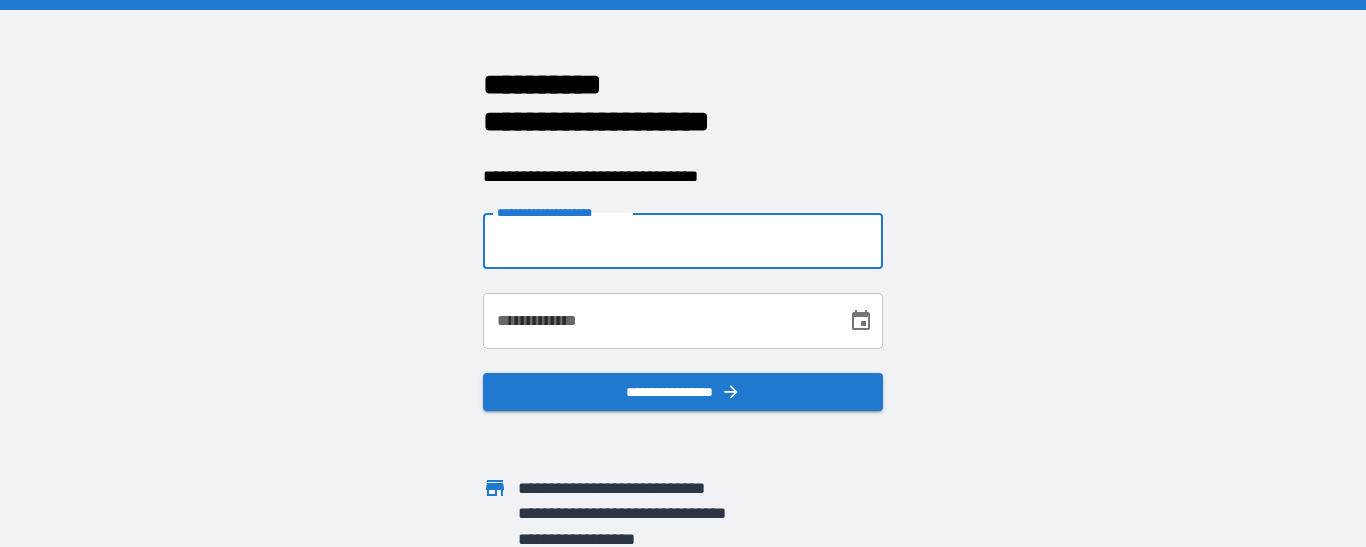 type on "**********" 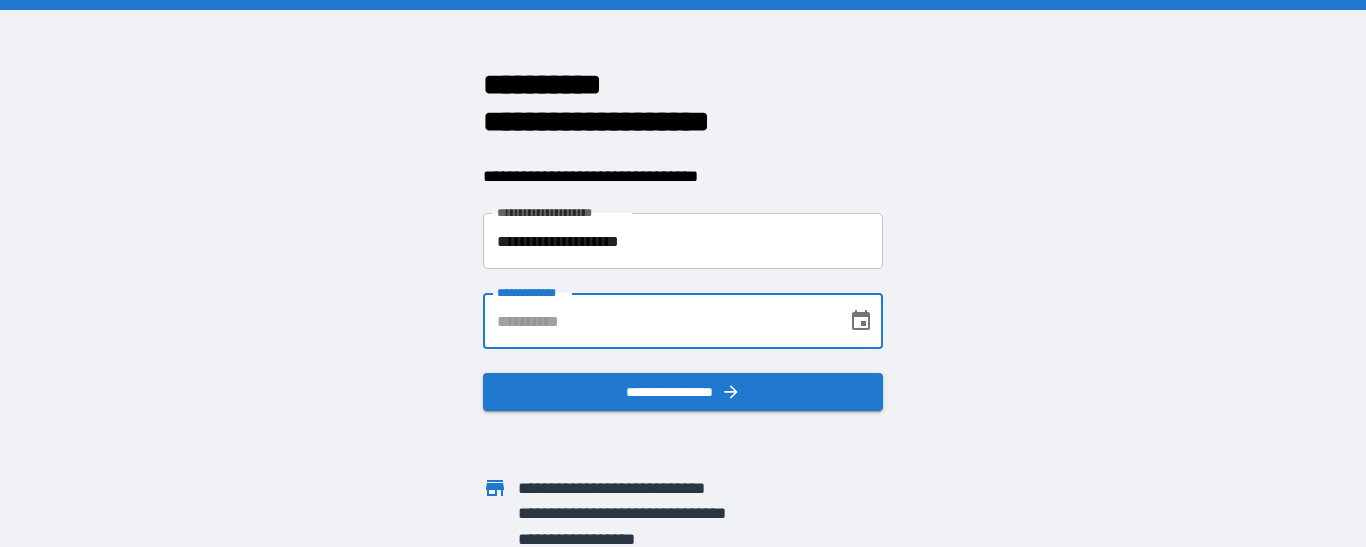 click on "**********" at bounding box center [658, 321] 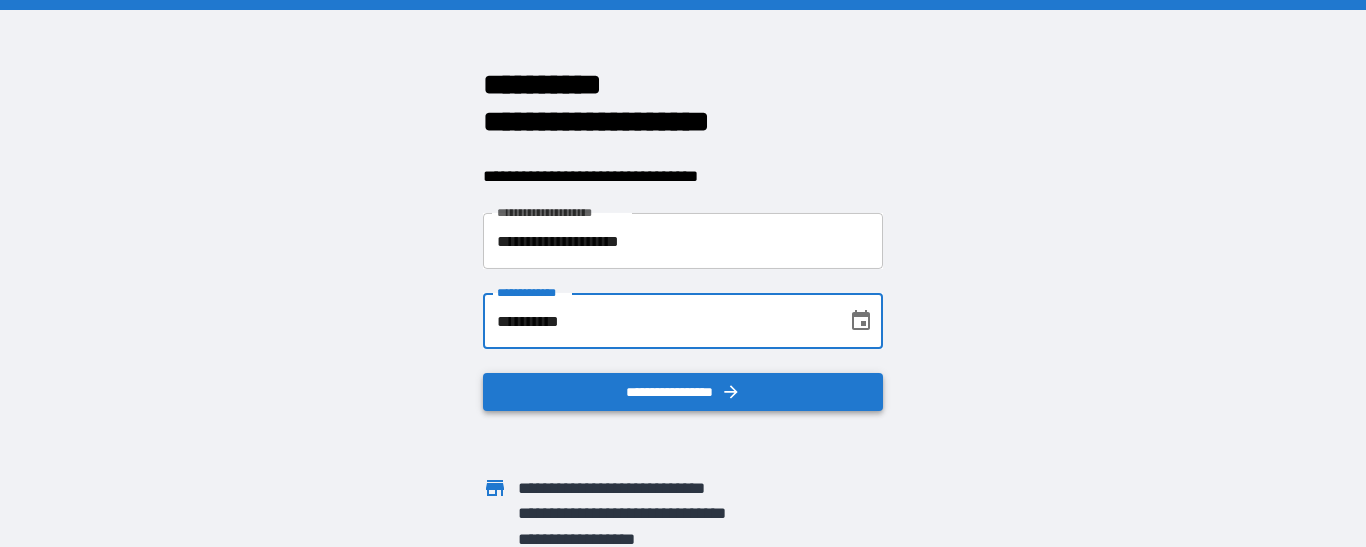 type on "**********" 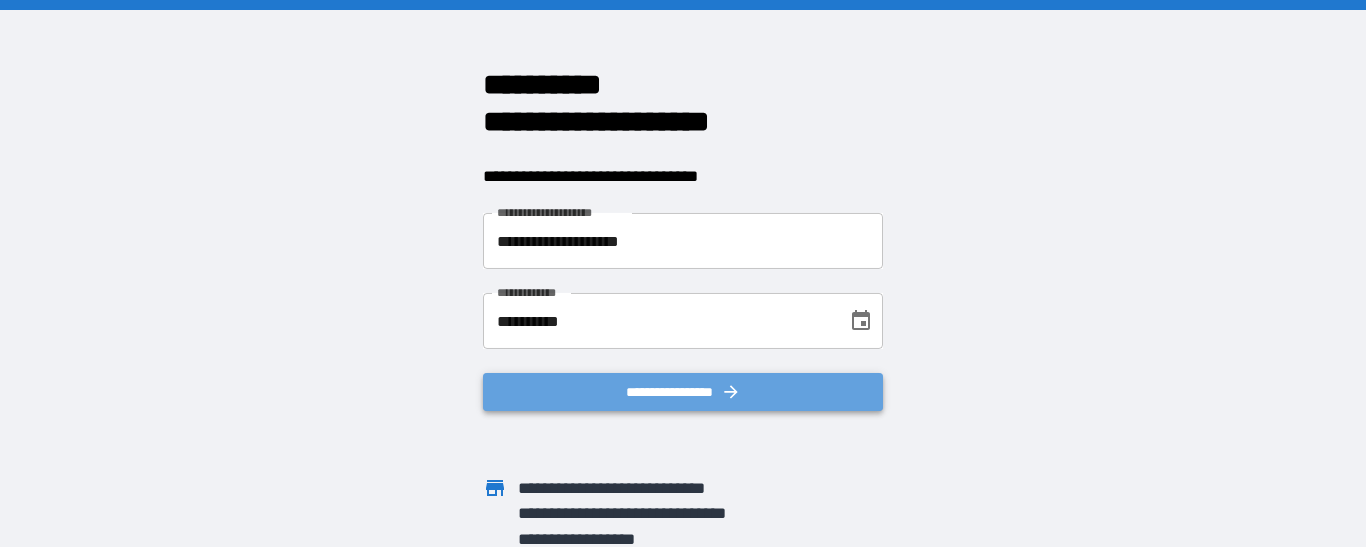 click on "**********" at bounding box center [683, 392] 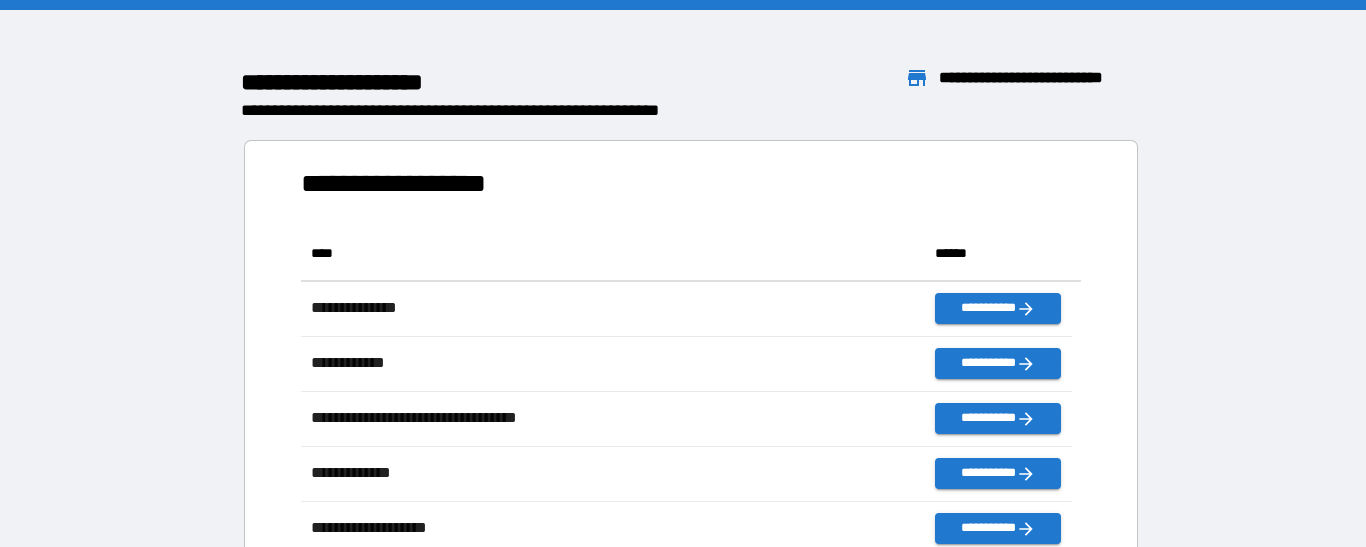scroll, scrollTop: 16, scrollLeft: 16, axis: both 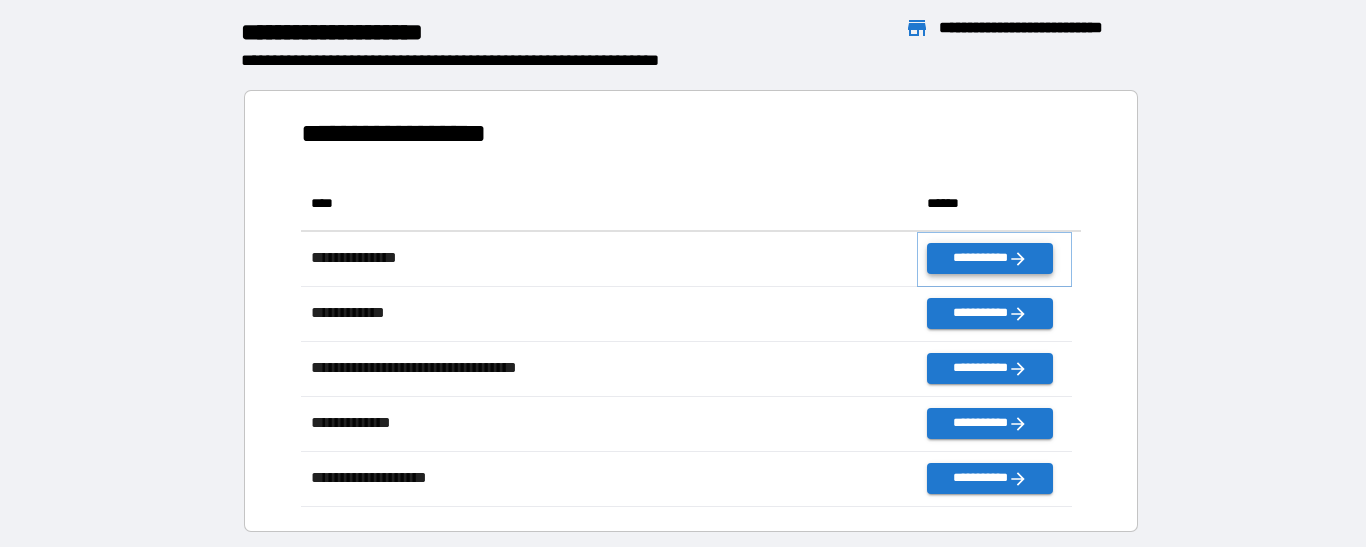 click 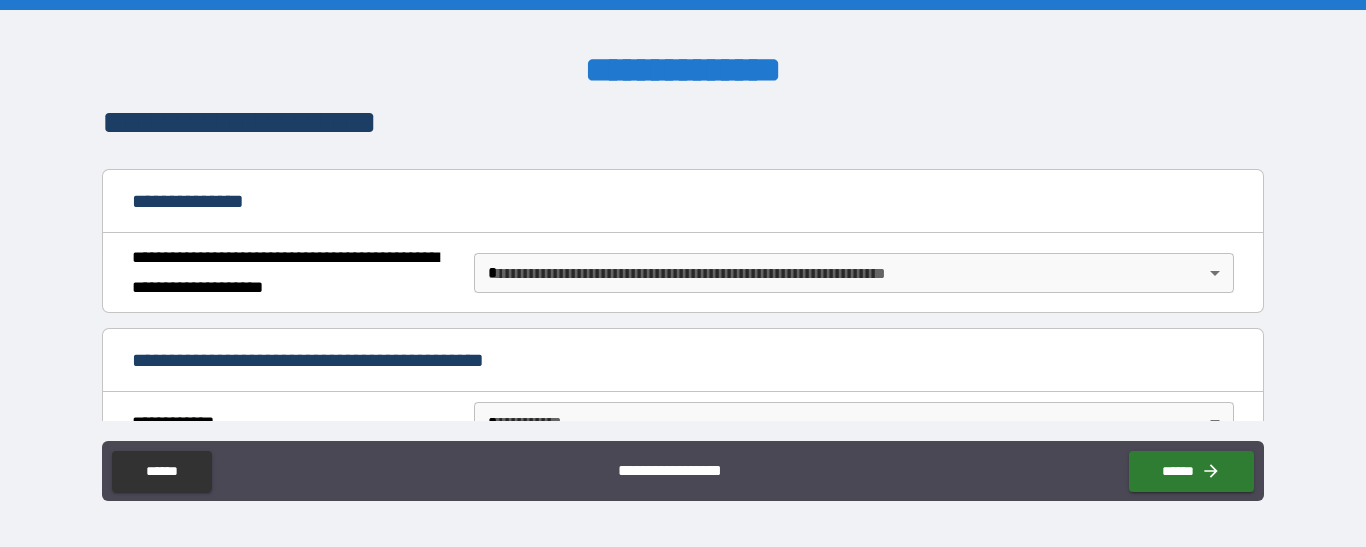 scroll, scrollTop: 180, scrollLeft: 0, axis: vertical 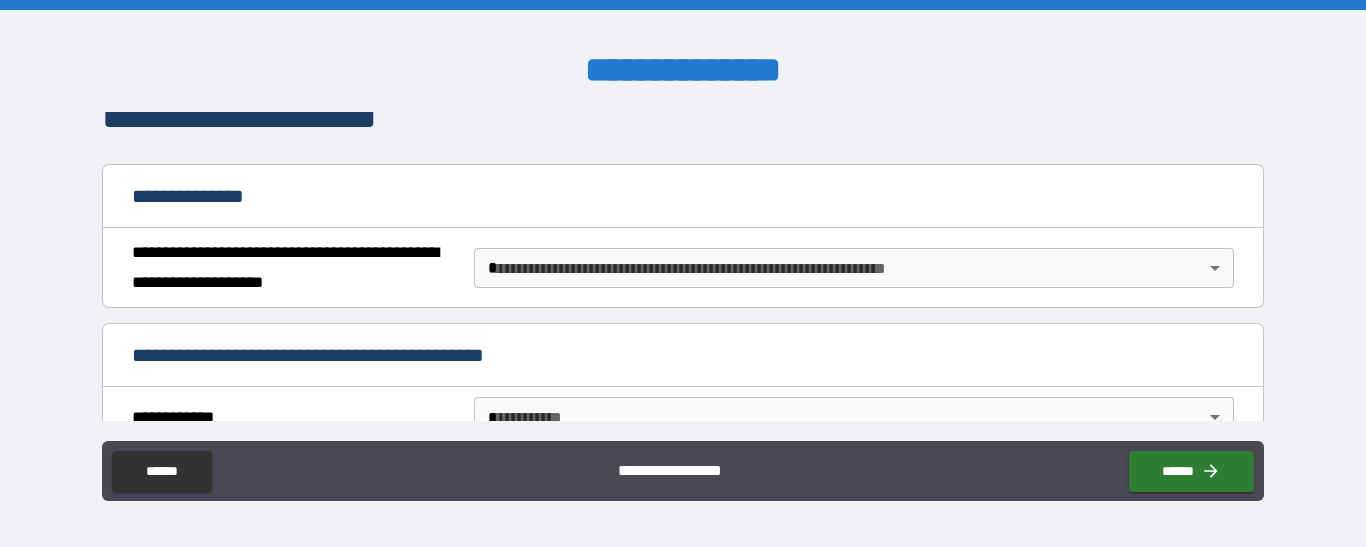 click on "**********" at bounding box center (683, 273) 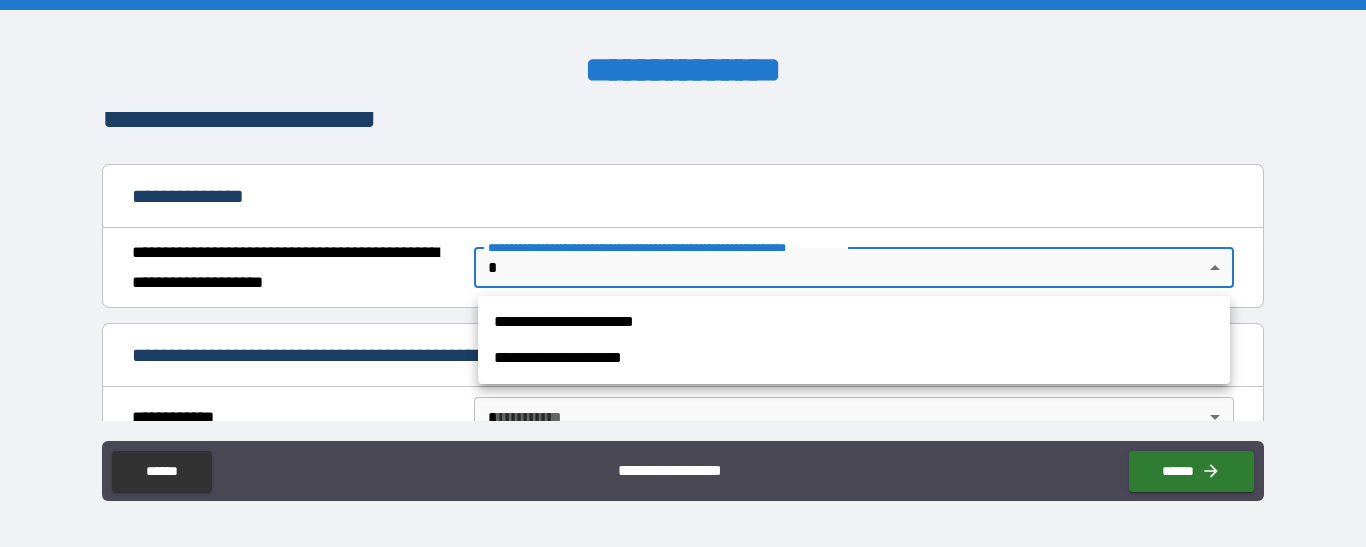 click on "**********" at bounding box center (854, 322) 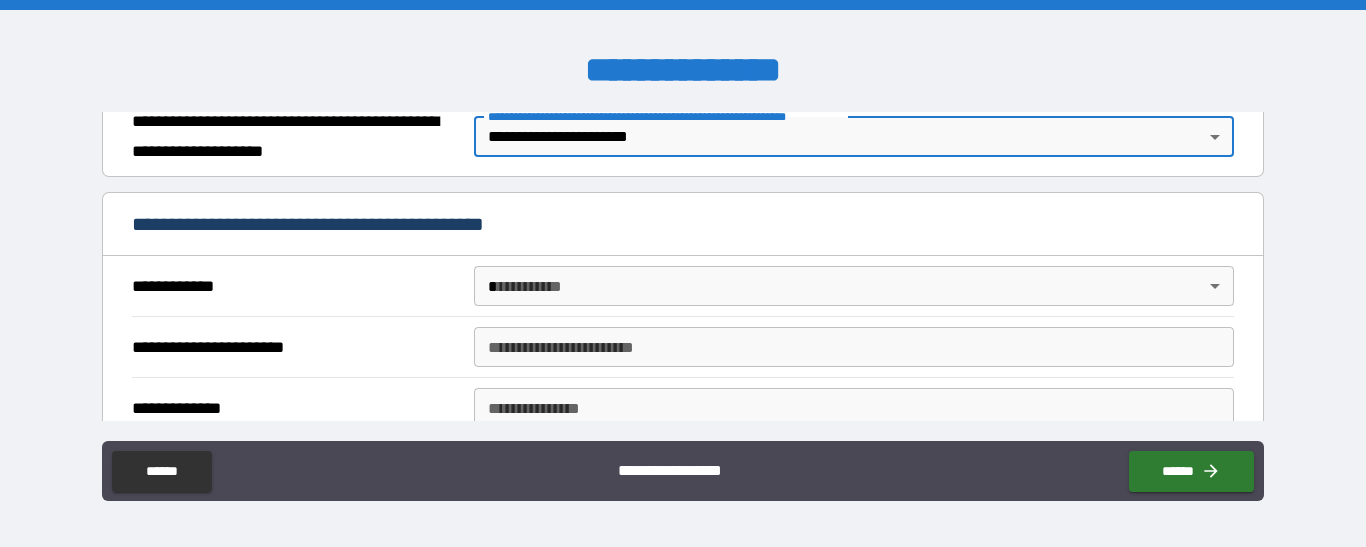 scroll, scrollTop: 321, scrollLeft: 0, axis: vertical 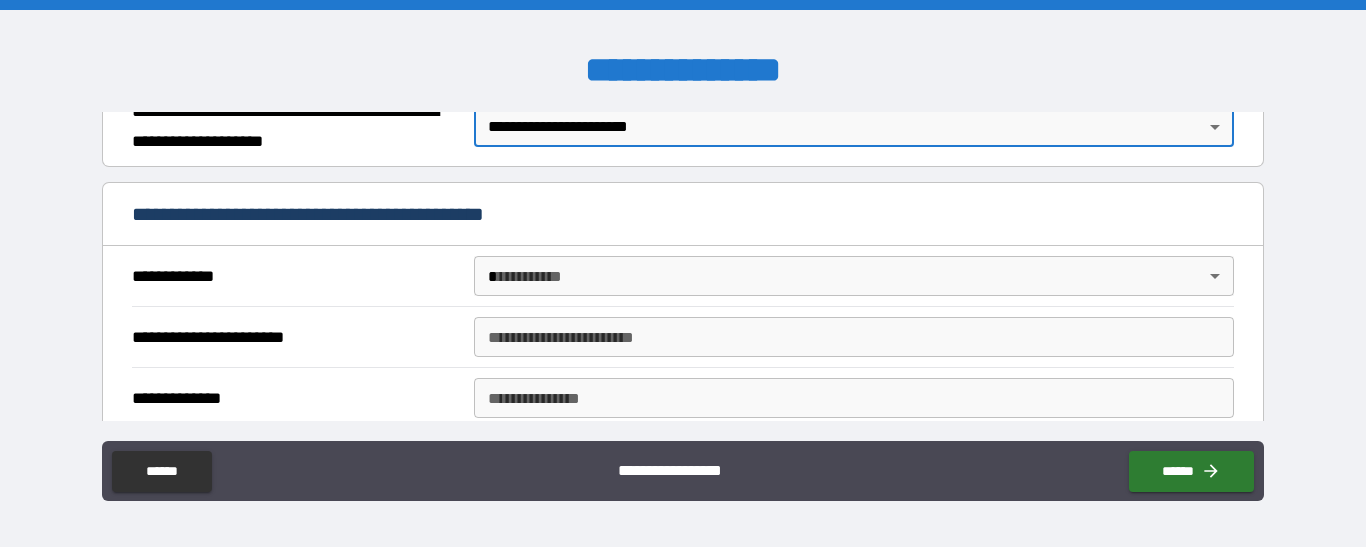 click on "**********" at bounding box center (683, 273) 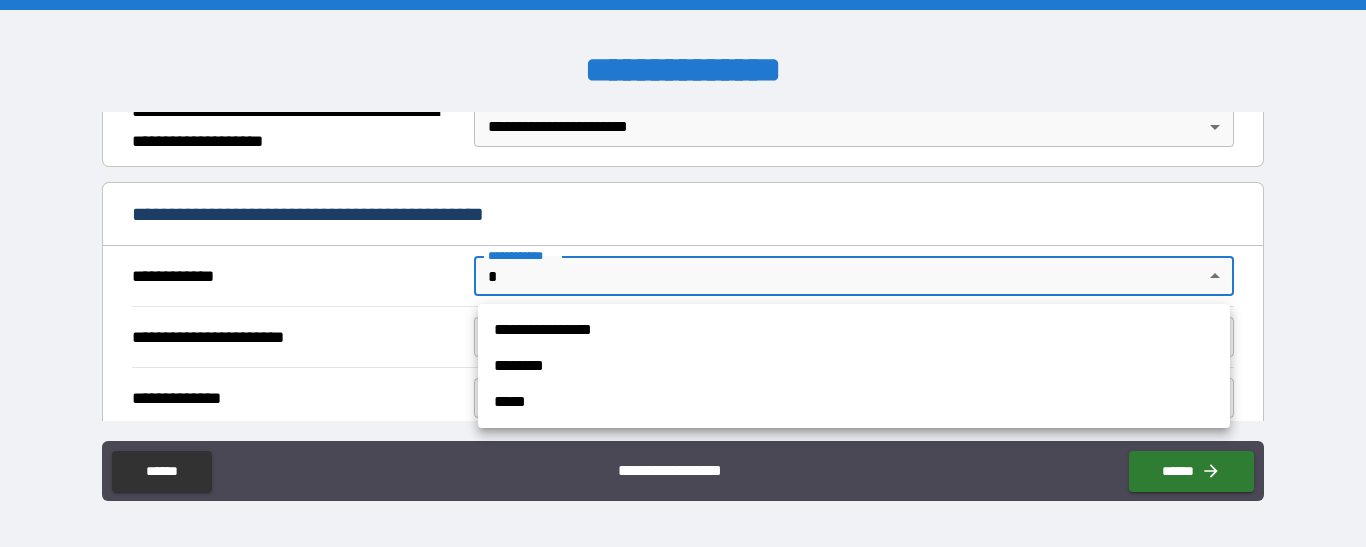 click on "**********" at bounding box center (854, 330) 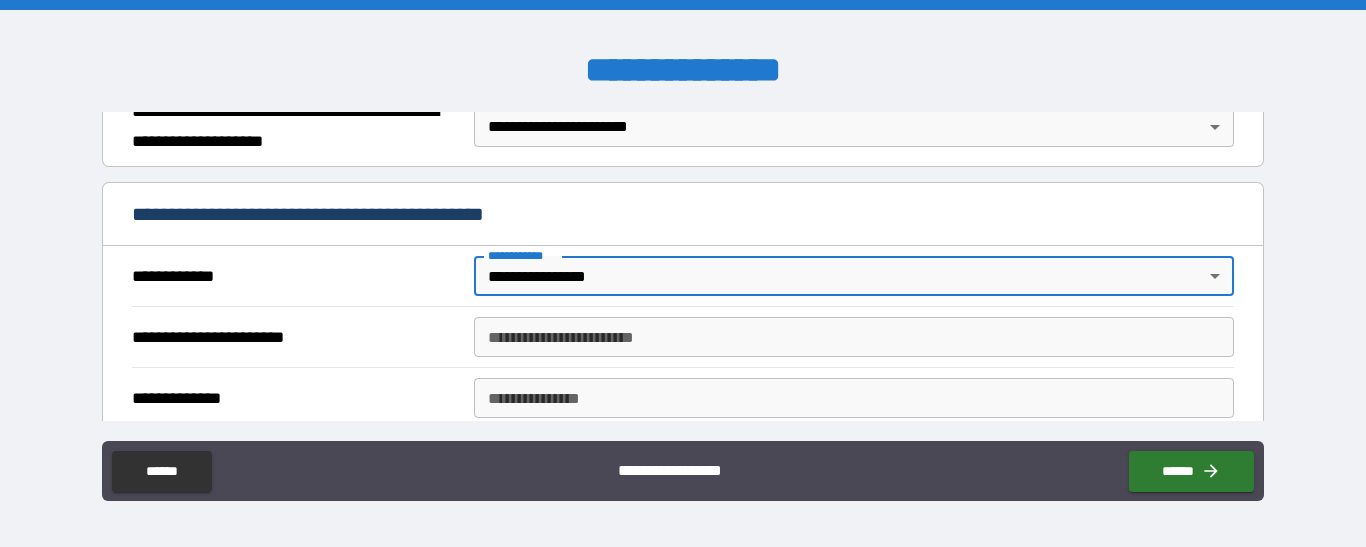 click on "**********" at bounding box center [854, 337] 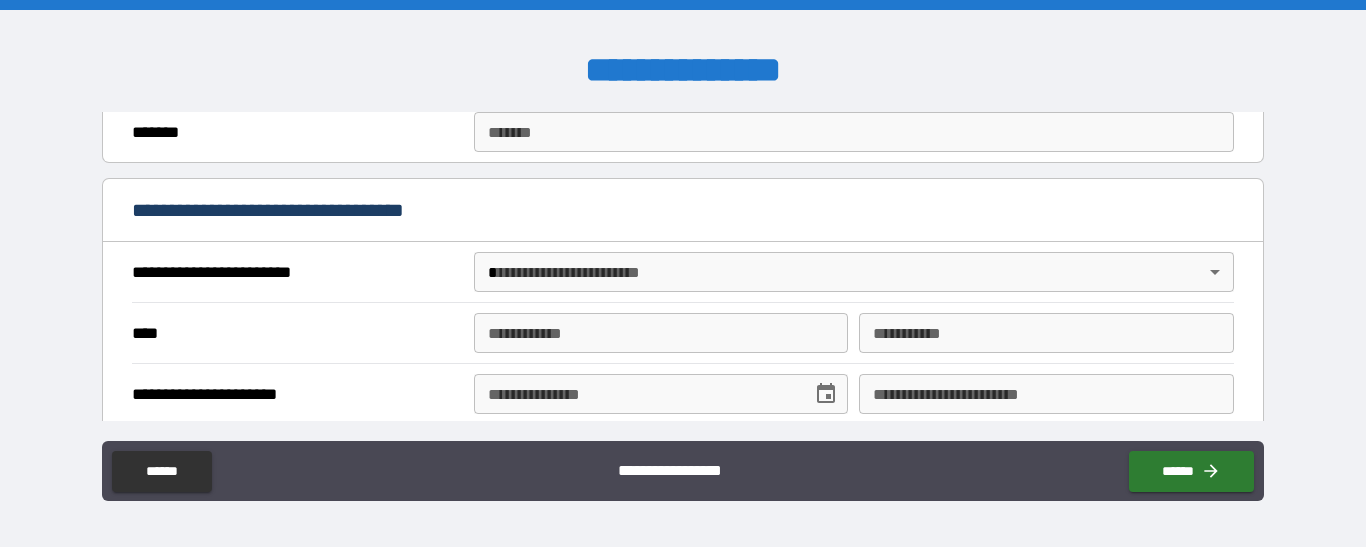 scroll, scrollTop: 650, scrollLeft: 0, axis: vertical 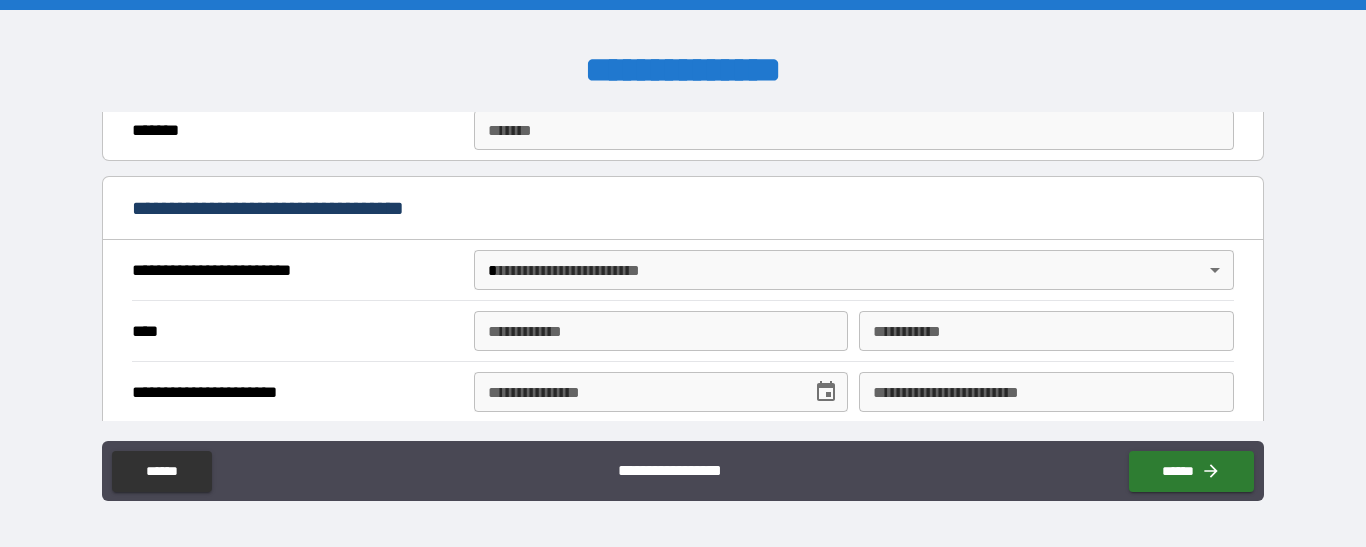 type on "**********" 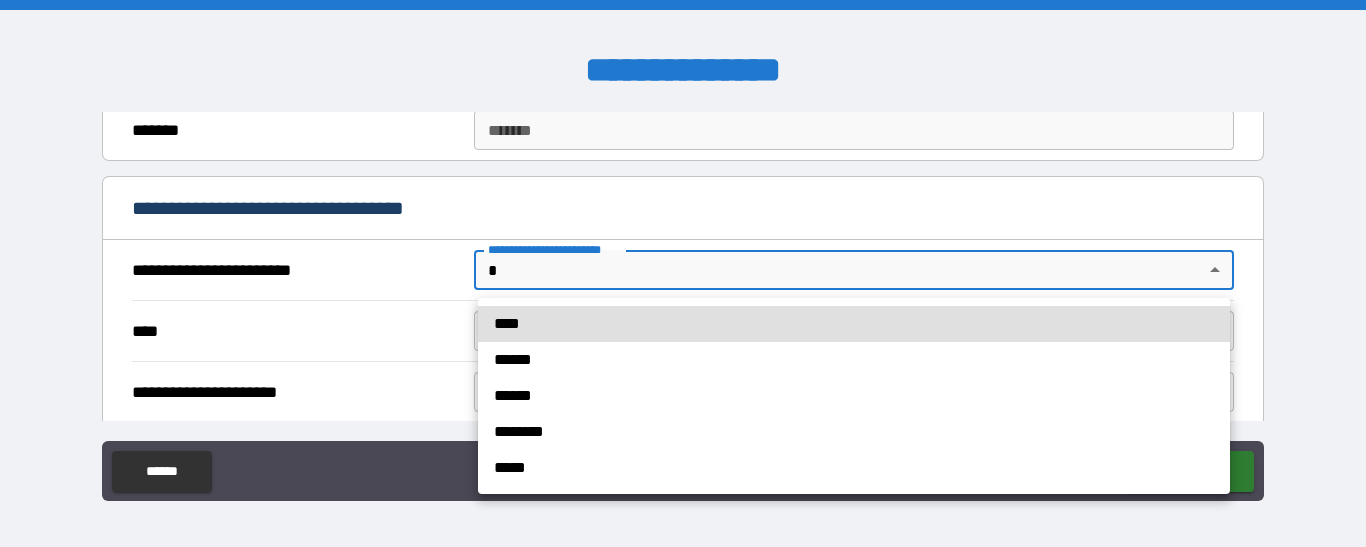 click at bounding box center [683, 273] 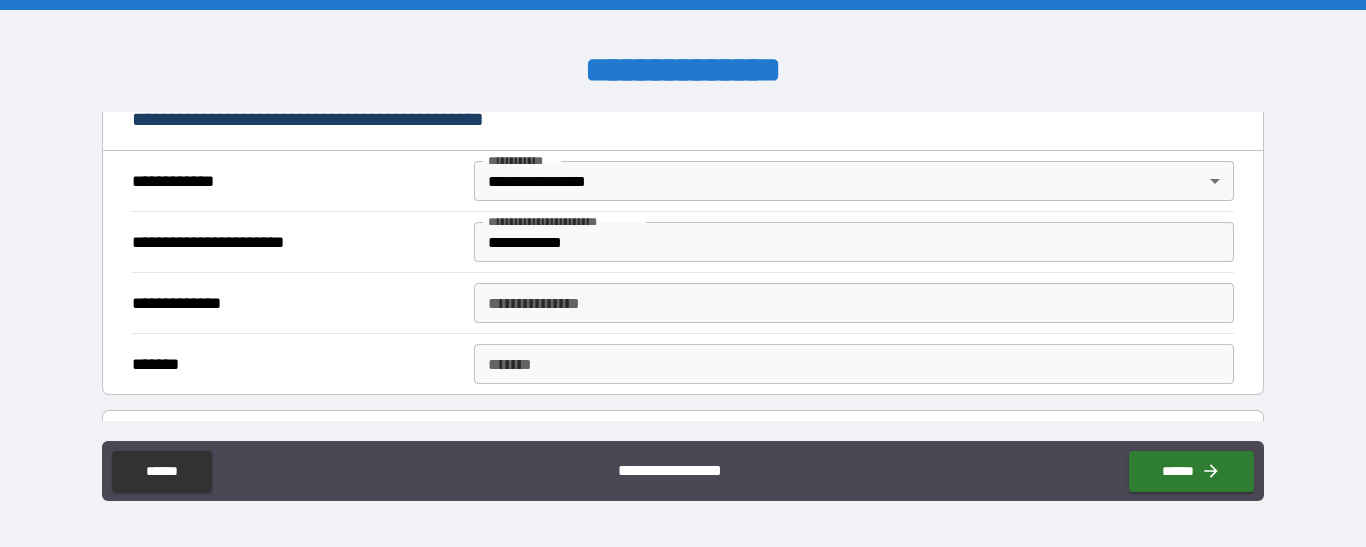 scroll, scrollTop: 0, scrollLeft: 0, axis: both 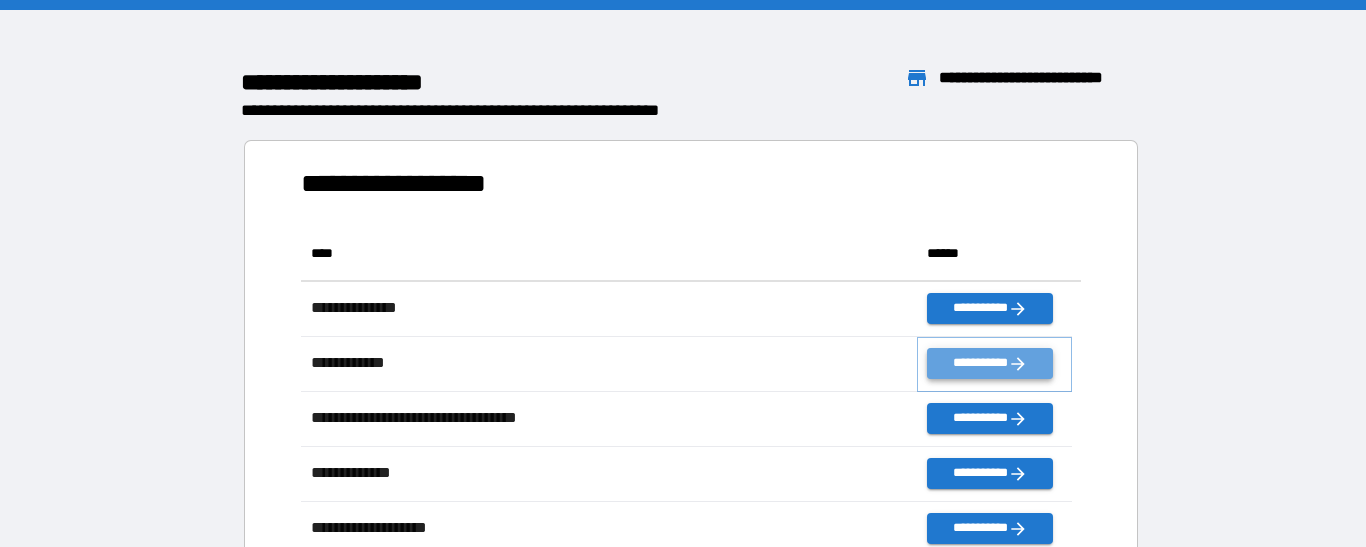 click on "**********" at bounding box center [989, 363] 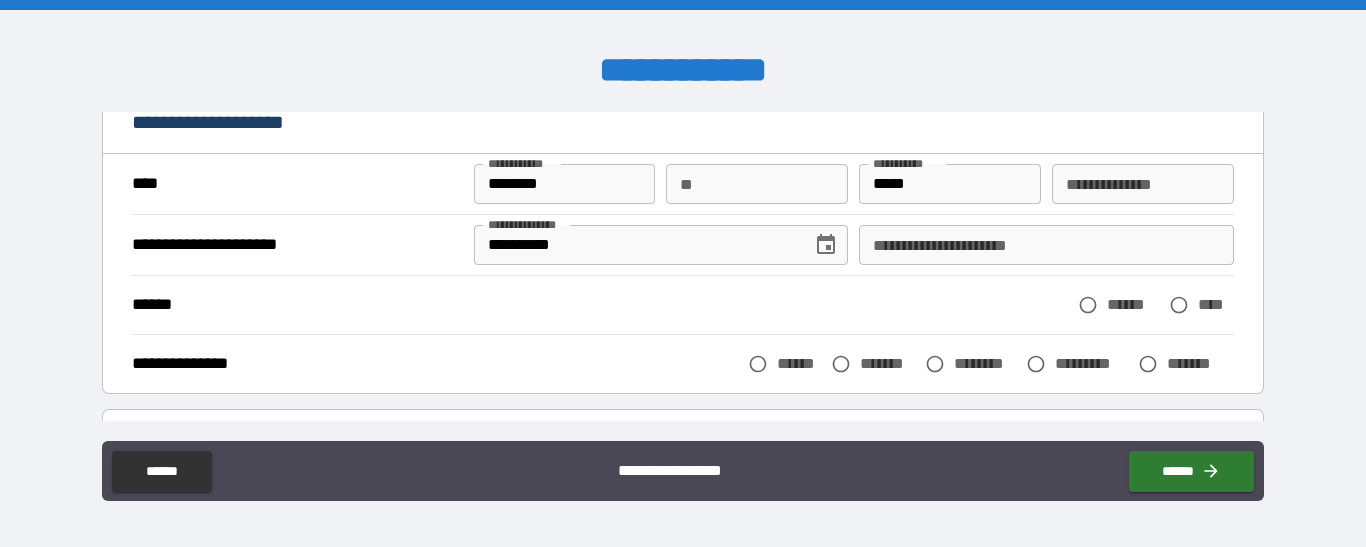 scroll, scrollTop: 106, scrollLeft: 0, axis: vertical 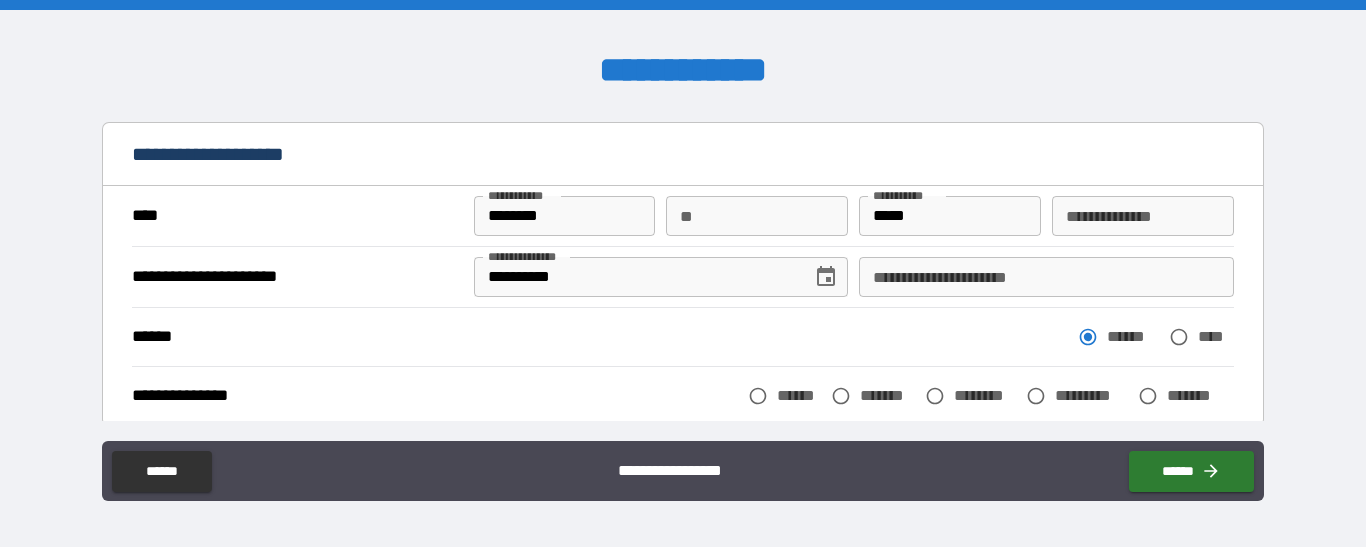 click on "**********" at bounding box center (682, 156) 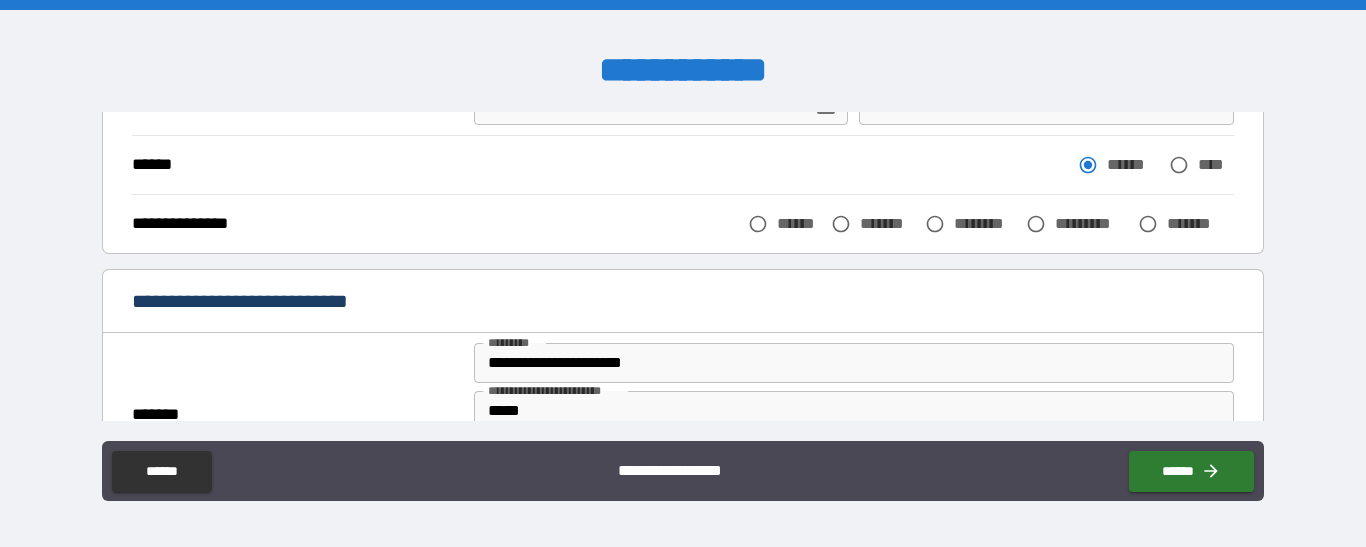 scroll, scrollTop: 238, scrollLeft: 0, axis: vertical 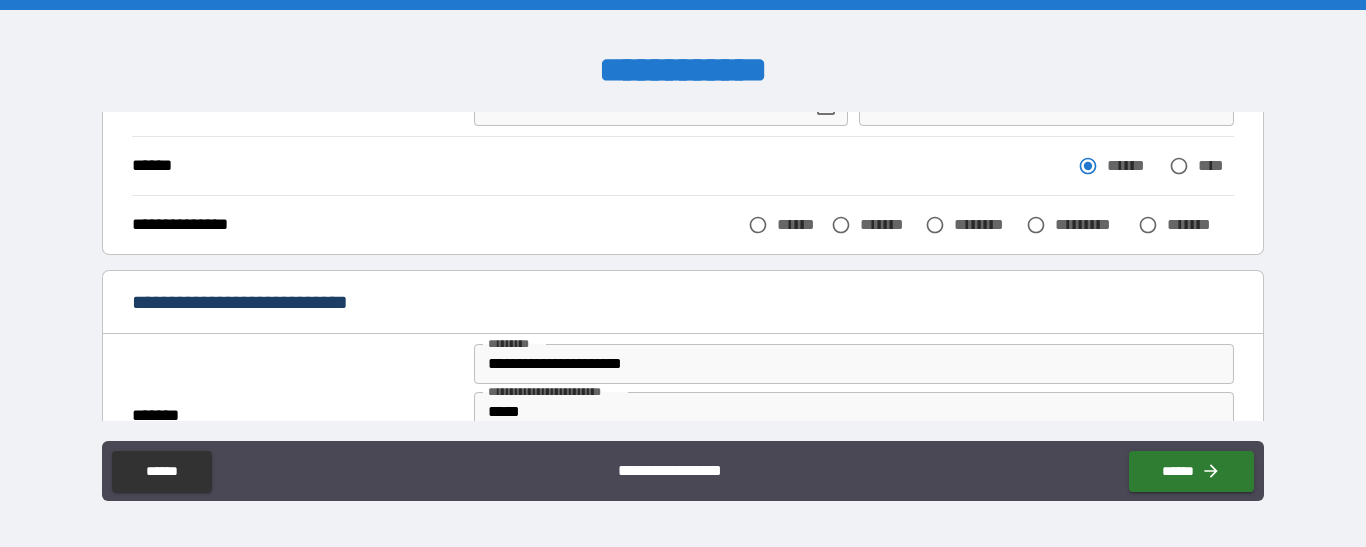 type on "*" 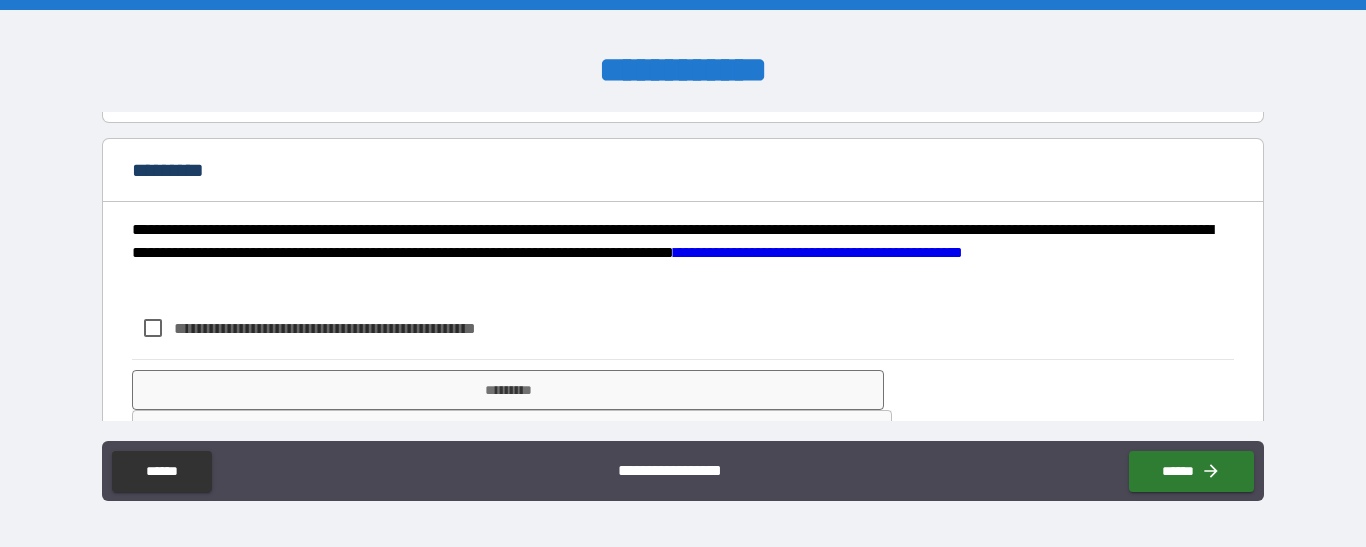 scroll, scrollTop: 2027, scrollLeft: 0, axis: vertical 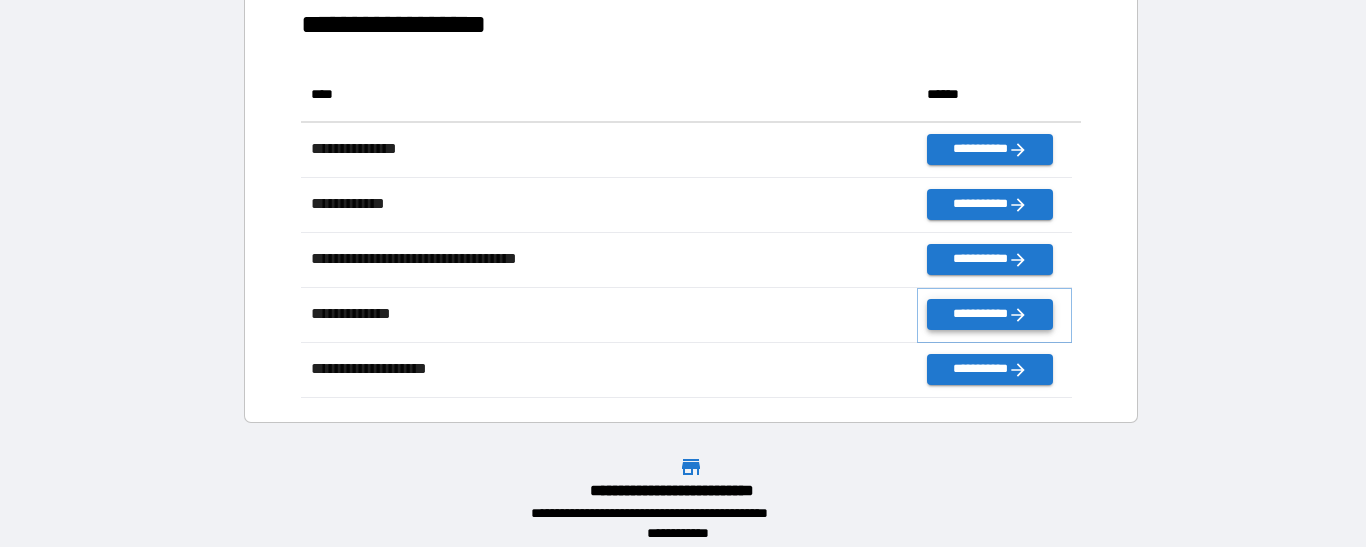 click 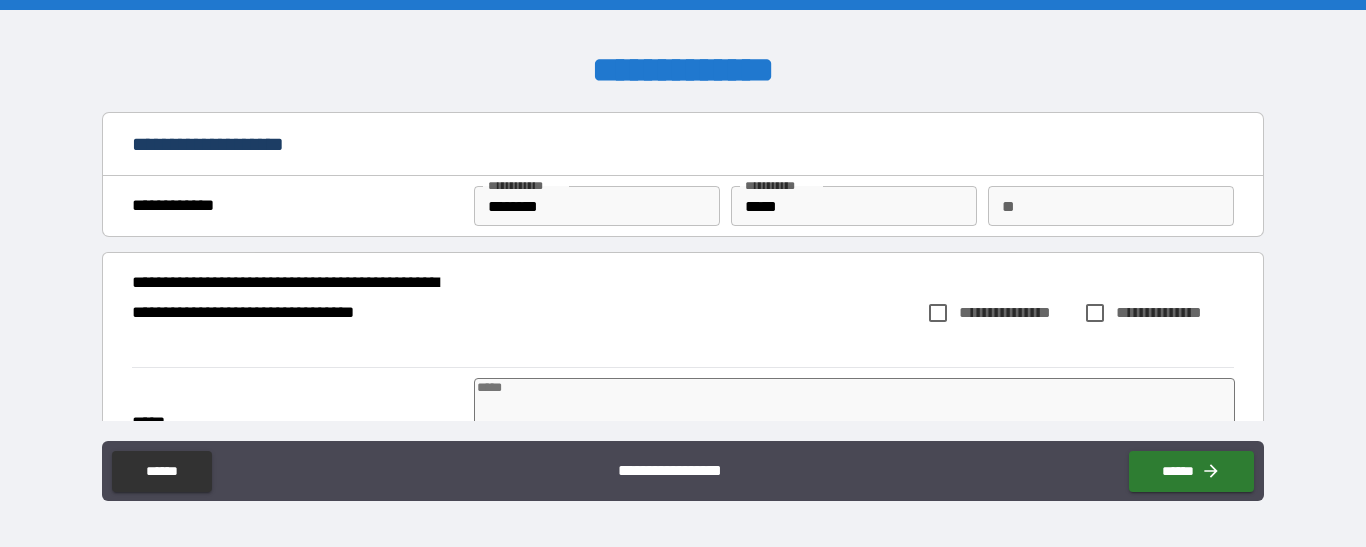 type on "*" 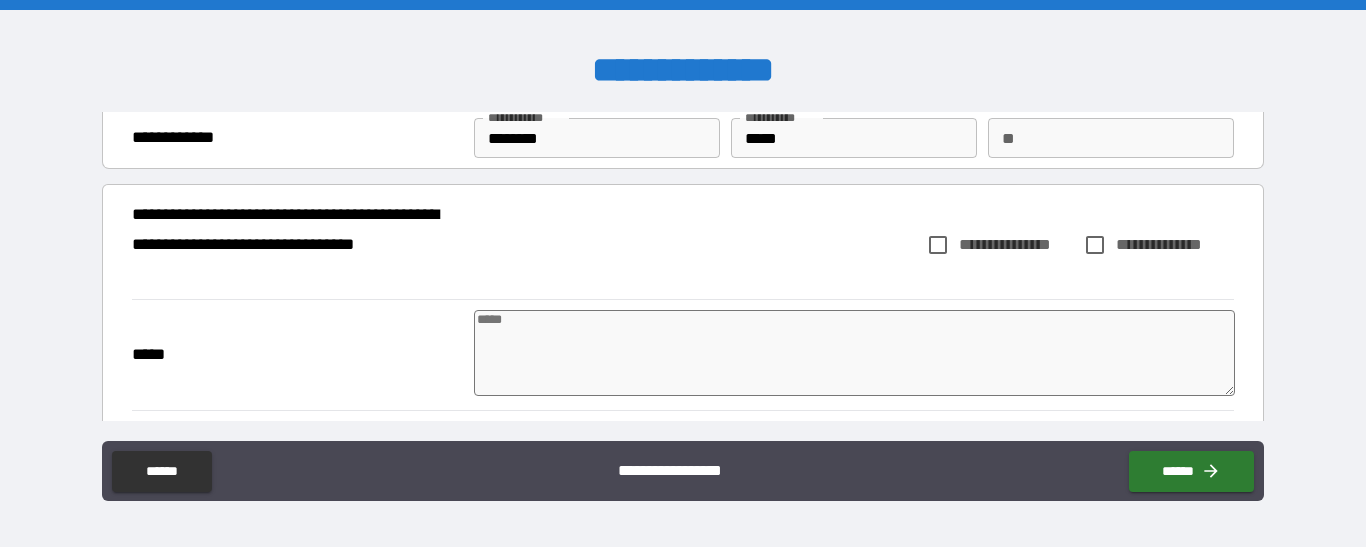 scroll, scrollTop: 74, scrollLeft: 0, axis: vertical 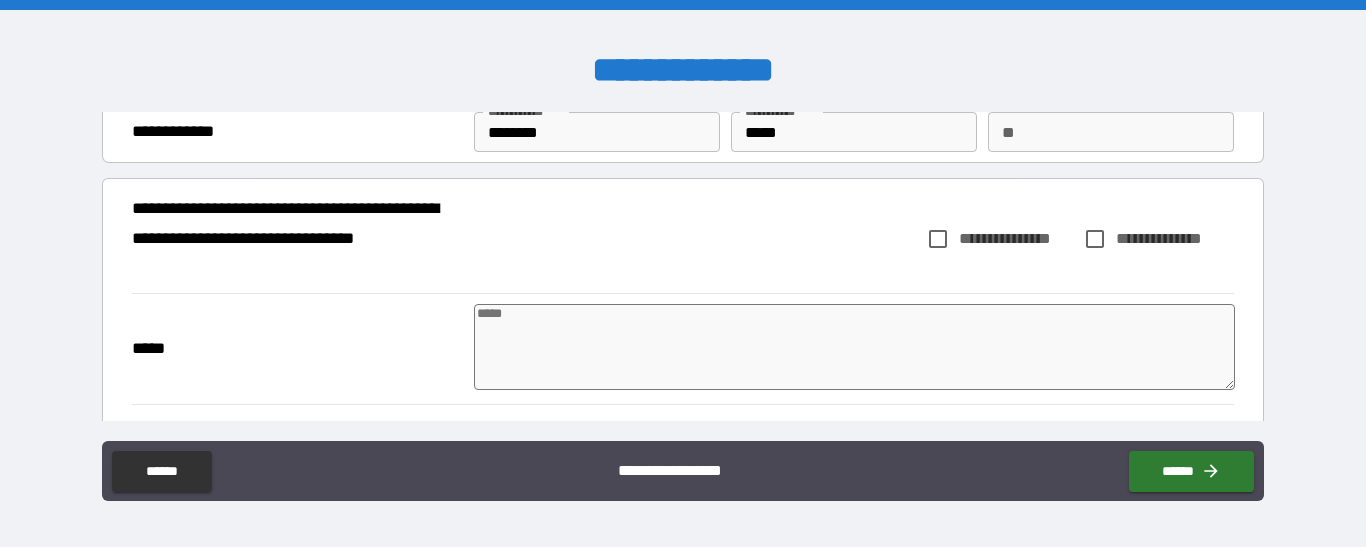 type on "*" 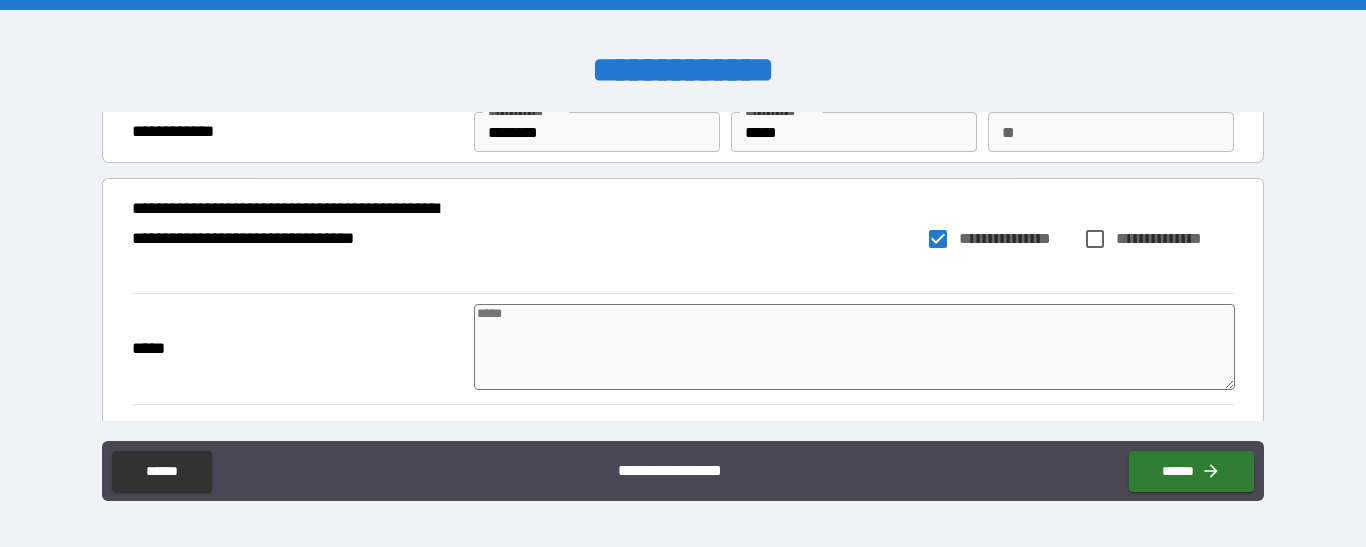 type on "*" 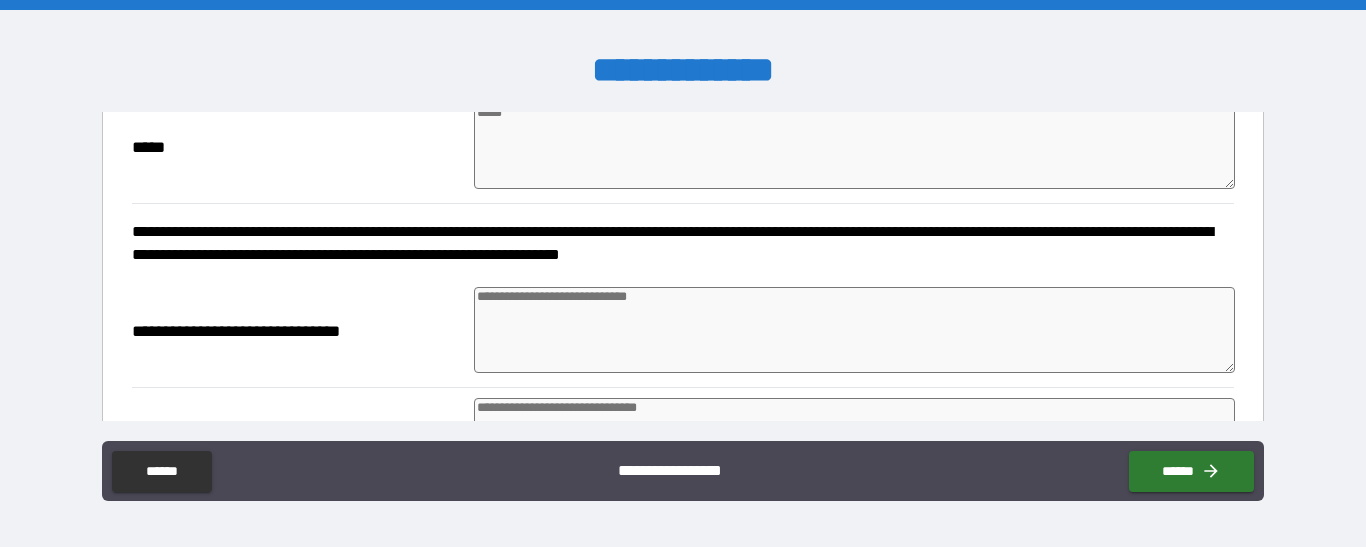 scroll, scrollTop: 276, scrollLeft: 0, axis: vertical 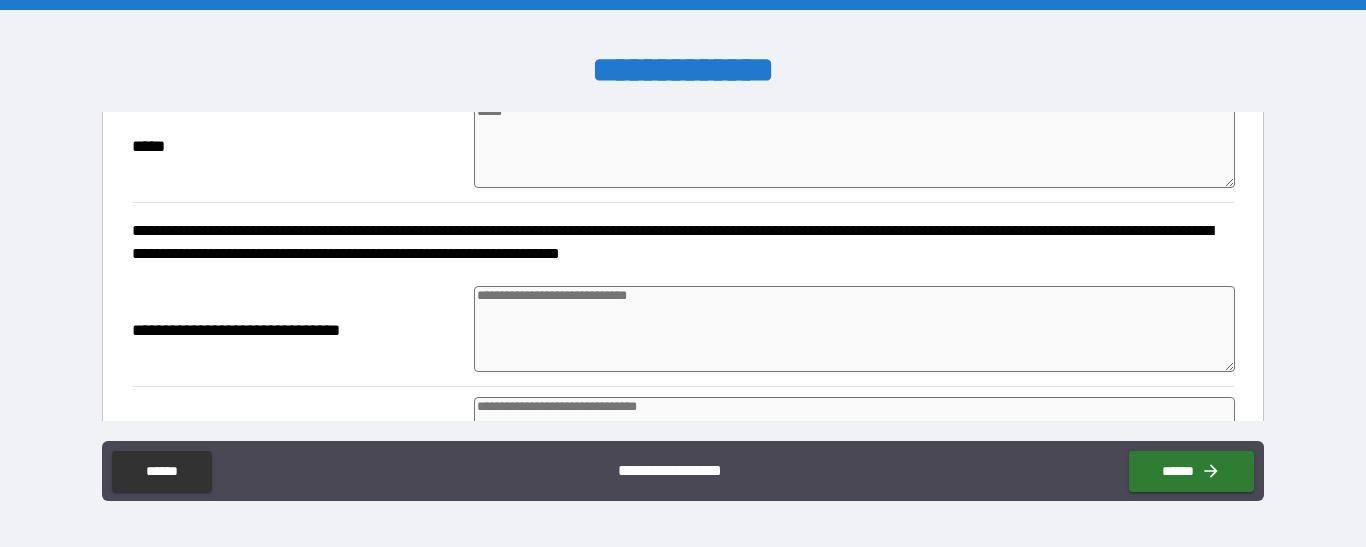 click at bounding box center (854, 329) 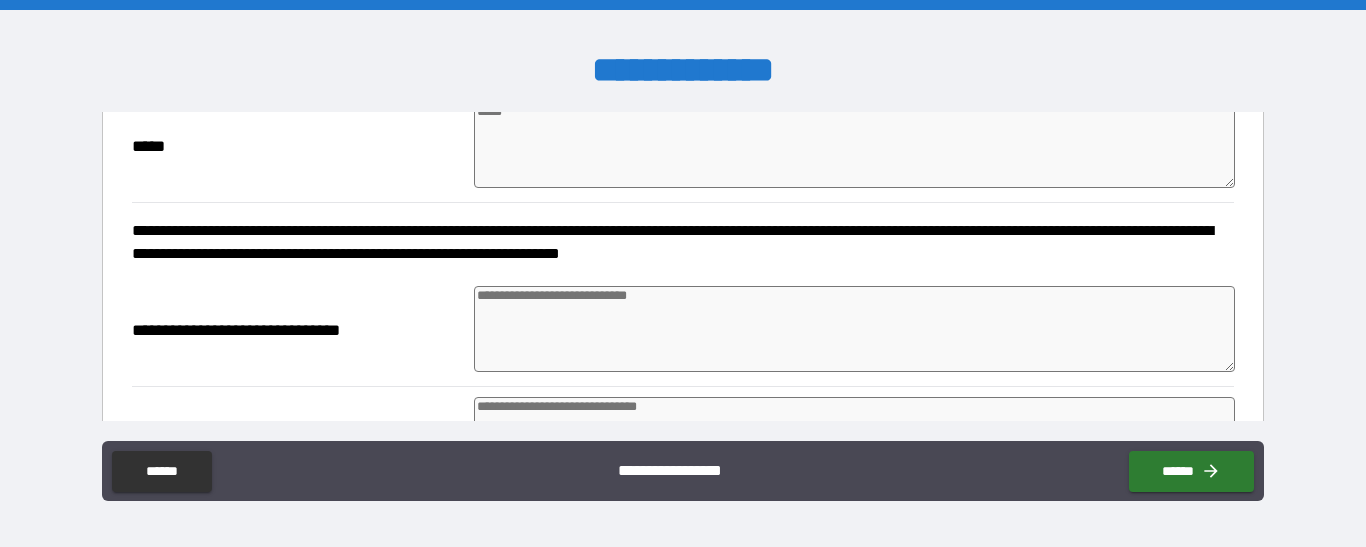 scroll, scrollTop: 276, scrollLeft: 0, axis: vertical 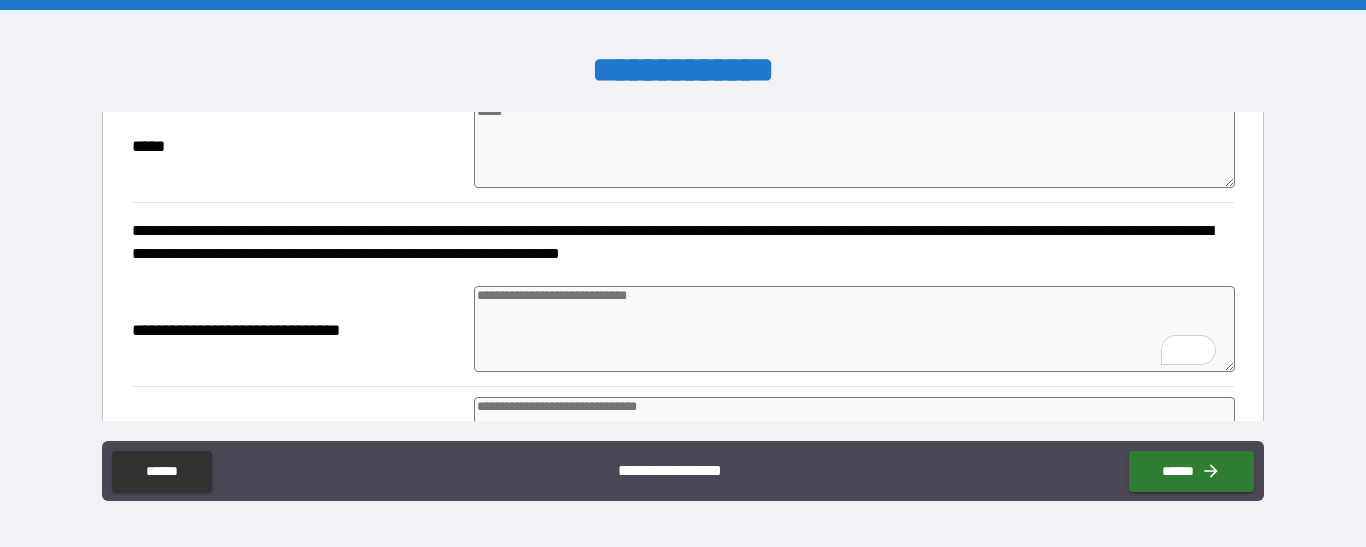 type on "*" 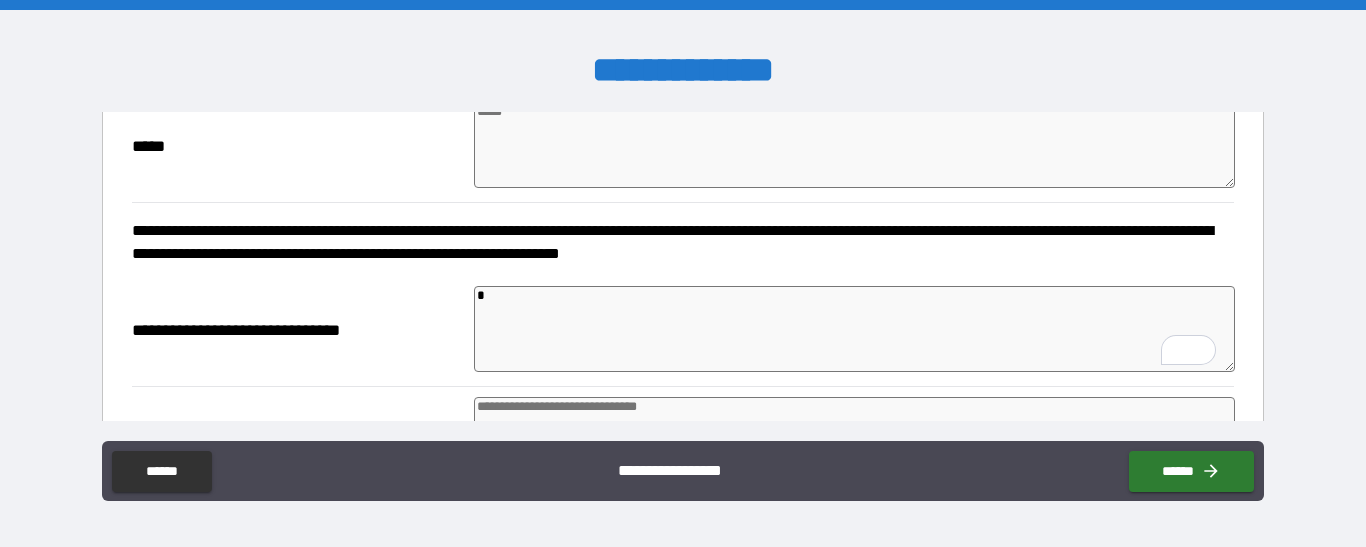 type on "*" 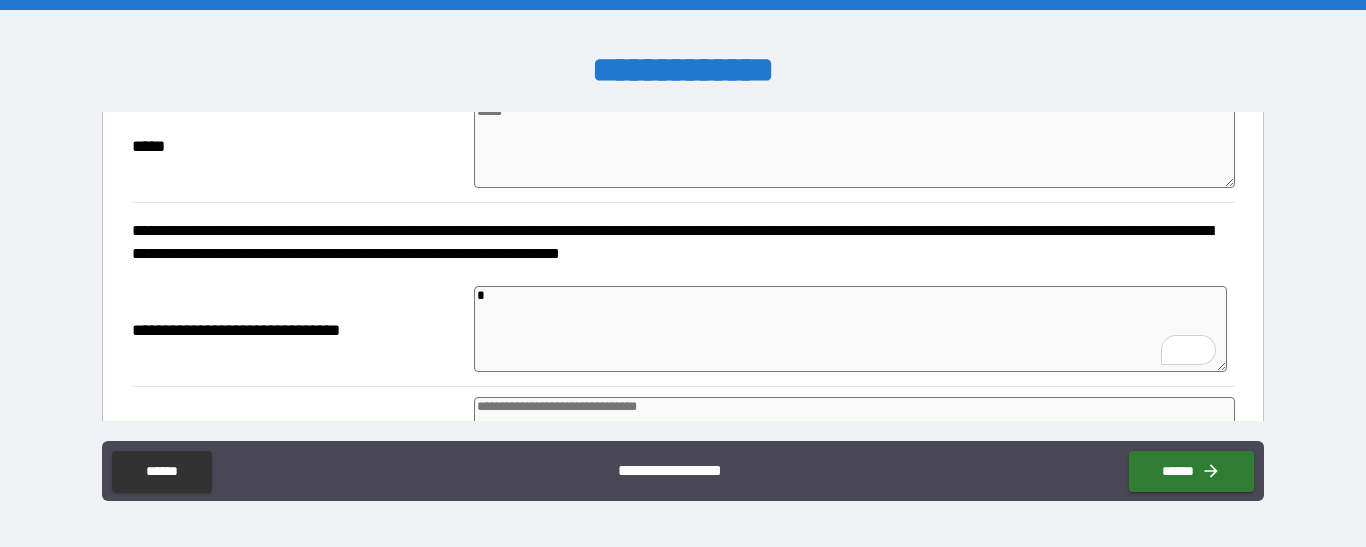 type on "*" 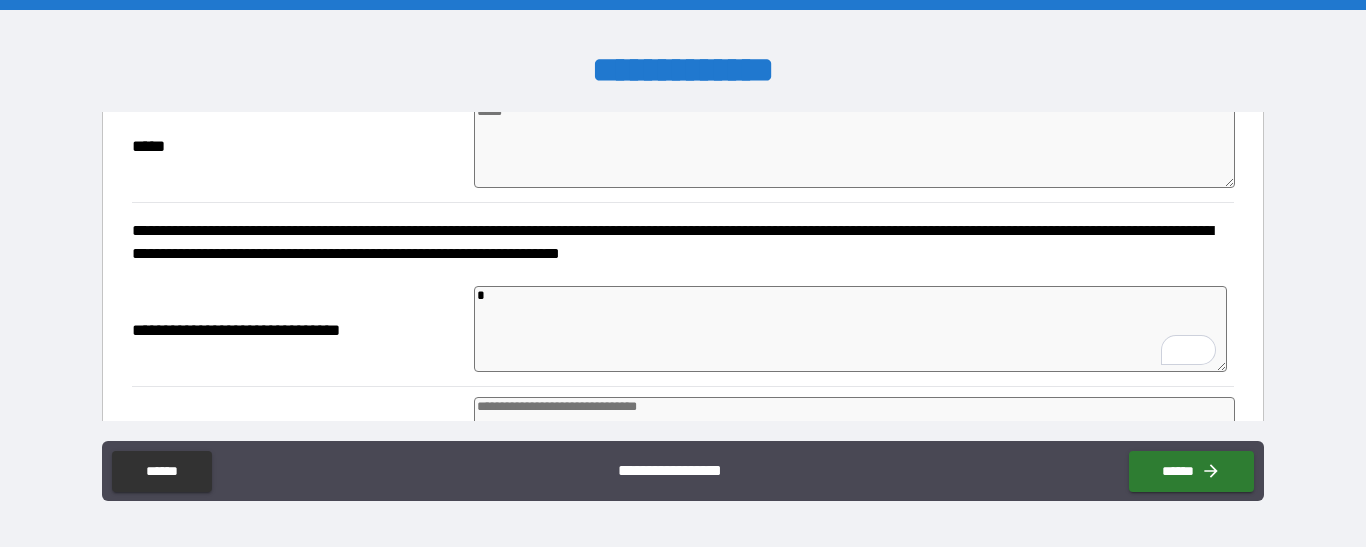 type on "*" 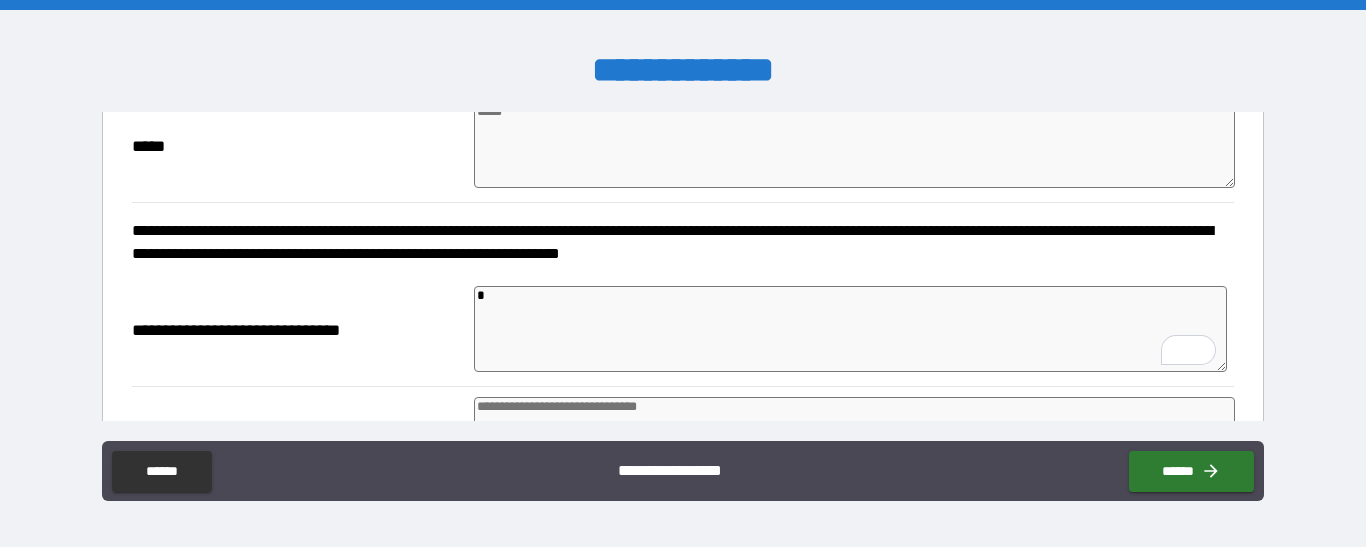 type on "*" 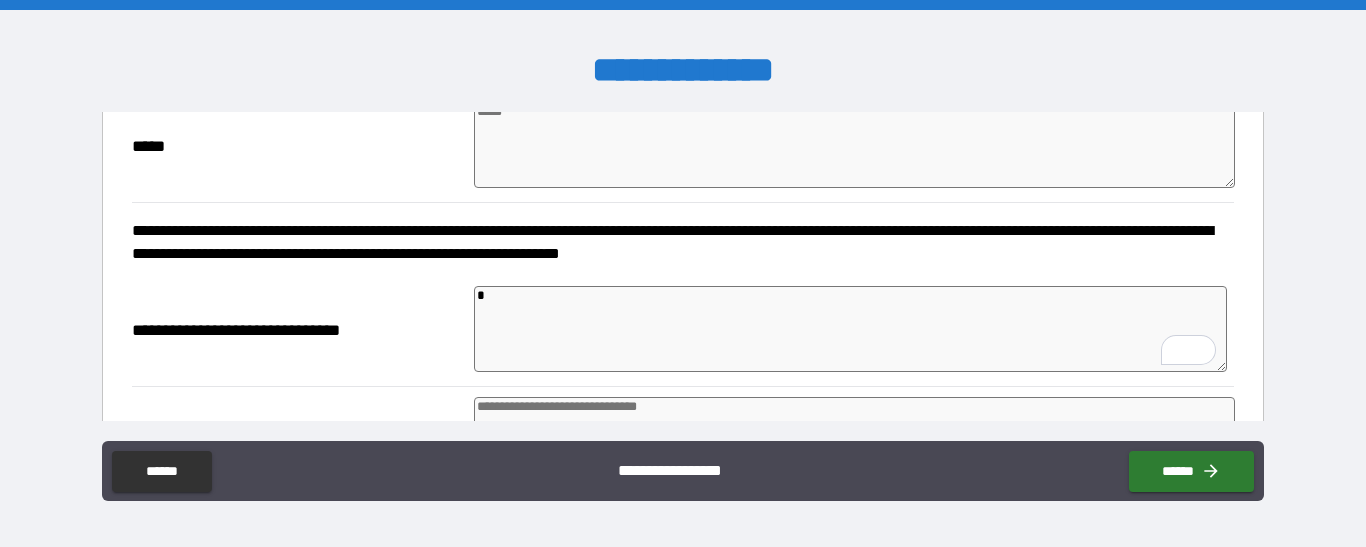 type on "**" 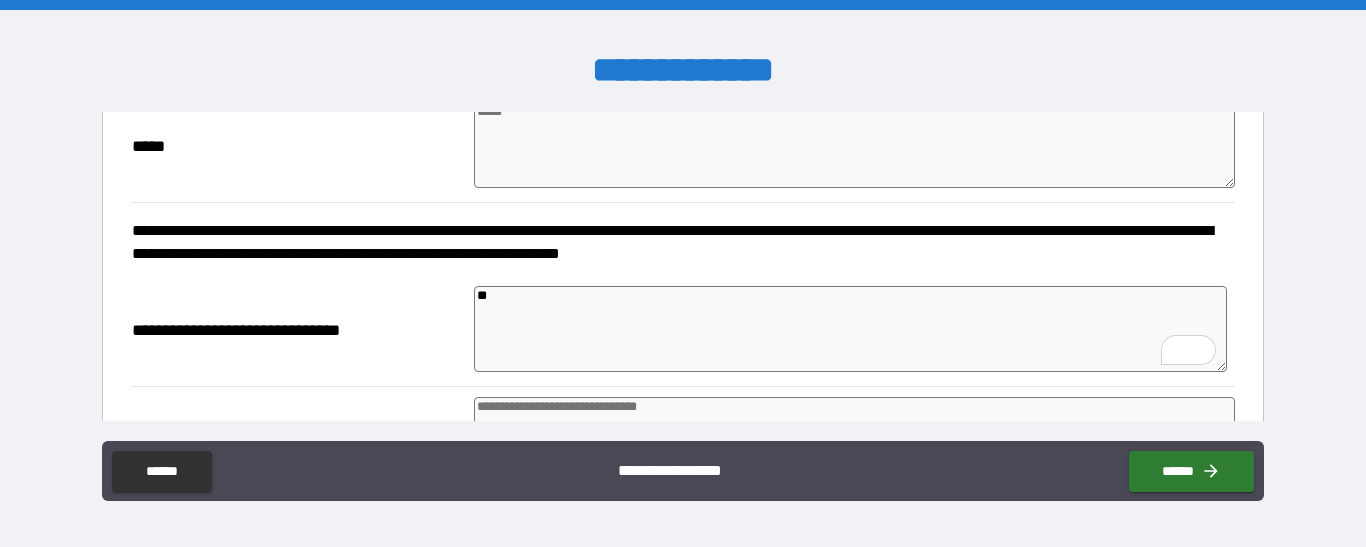 type on "*" 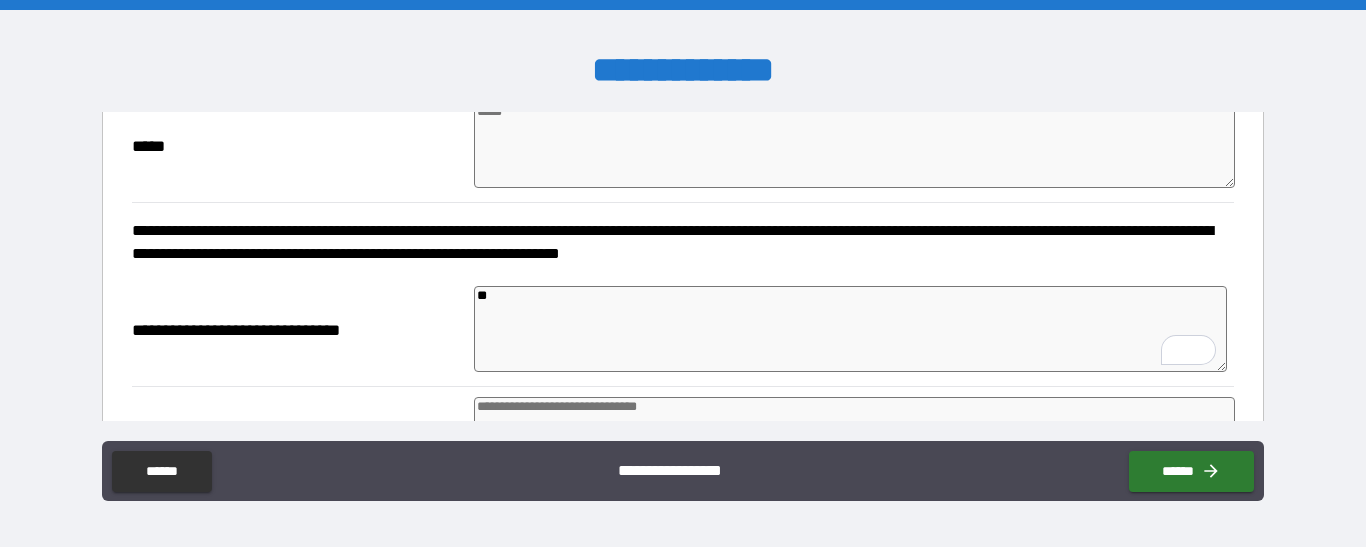 type on "*" 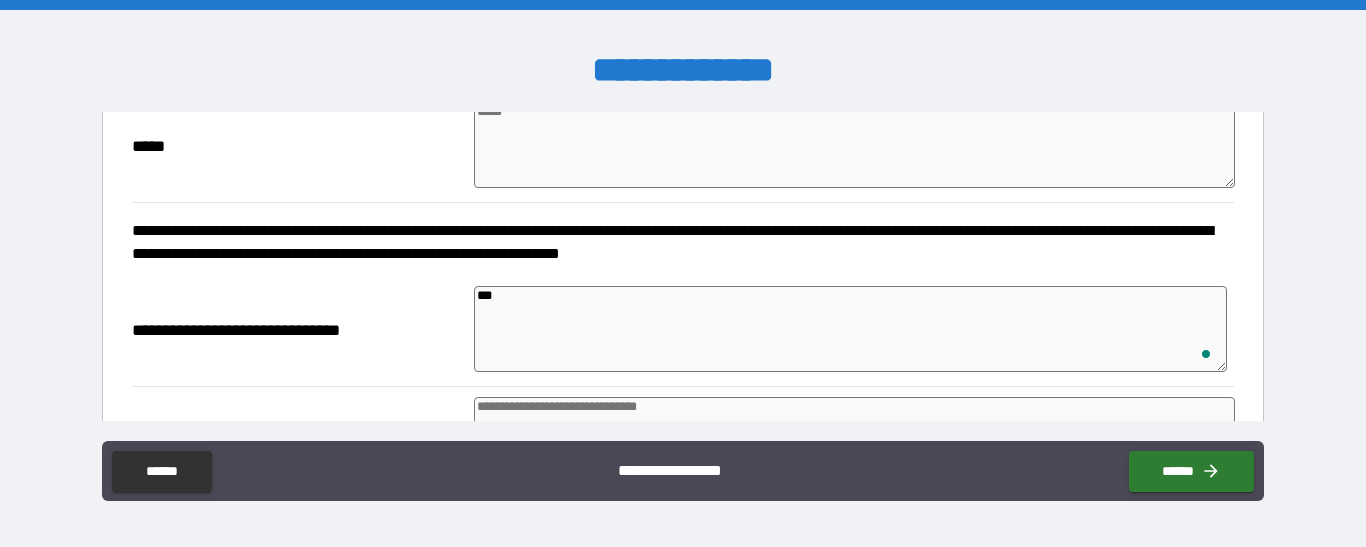 type on "****" 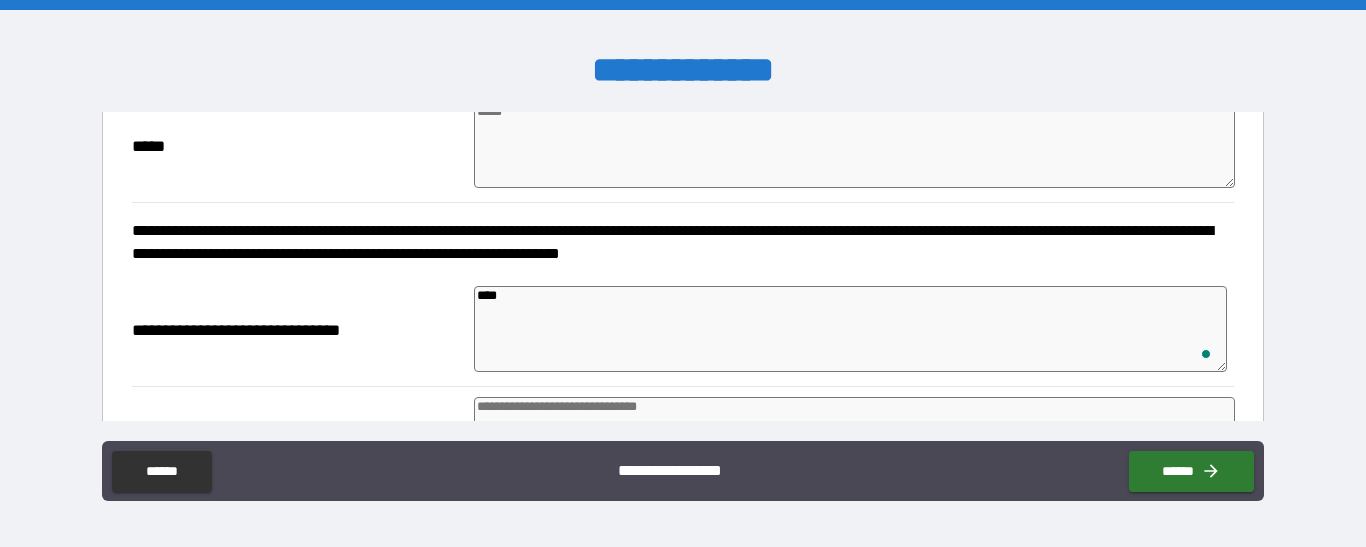 type on "*" 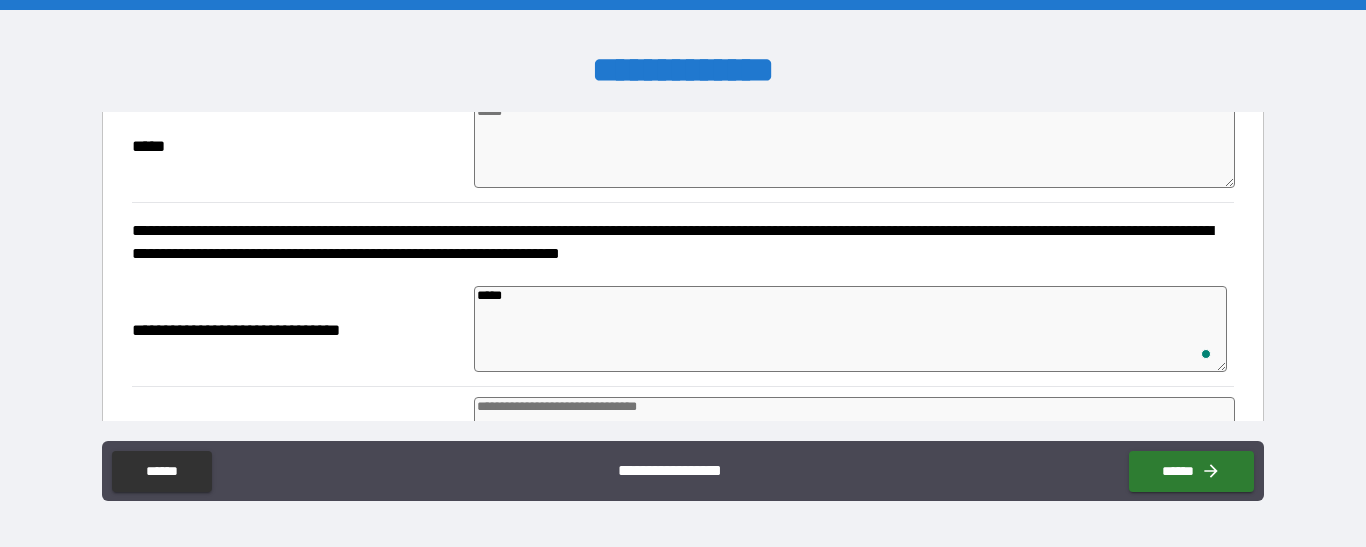 type on "*" 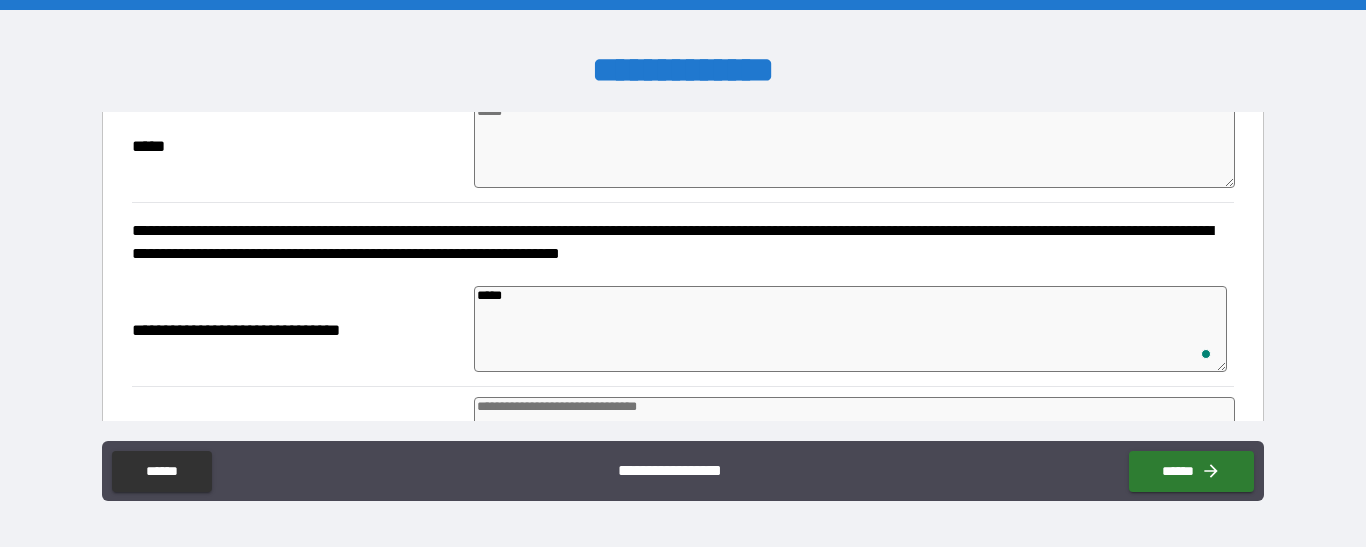 type on "*" 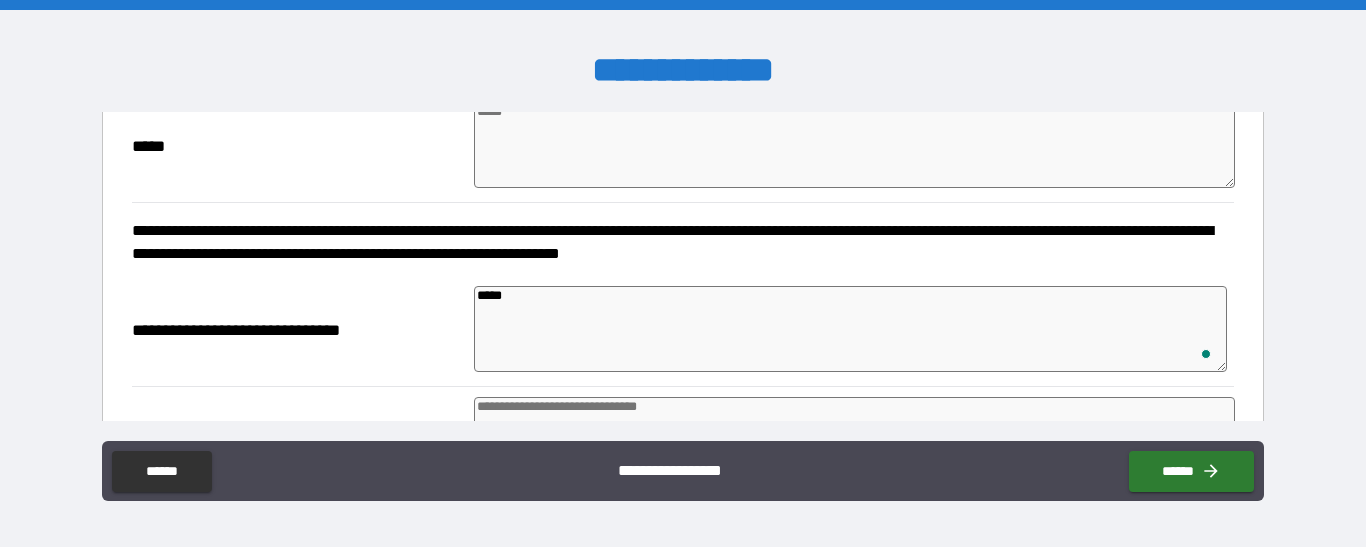 type on "*" 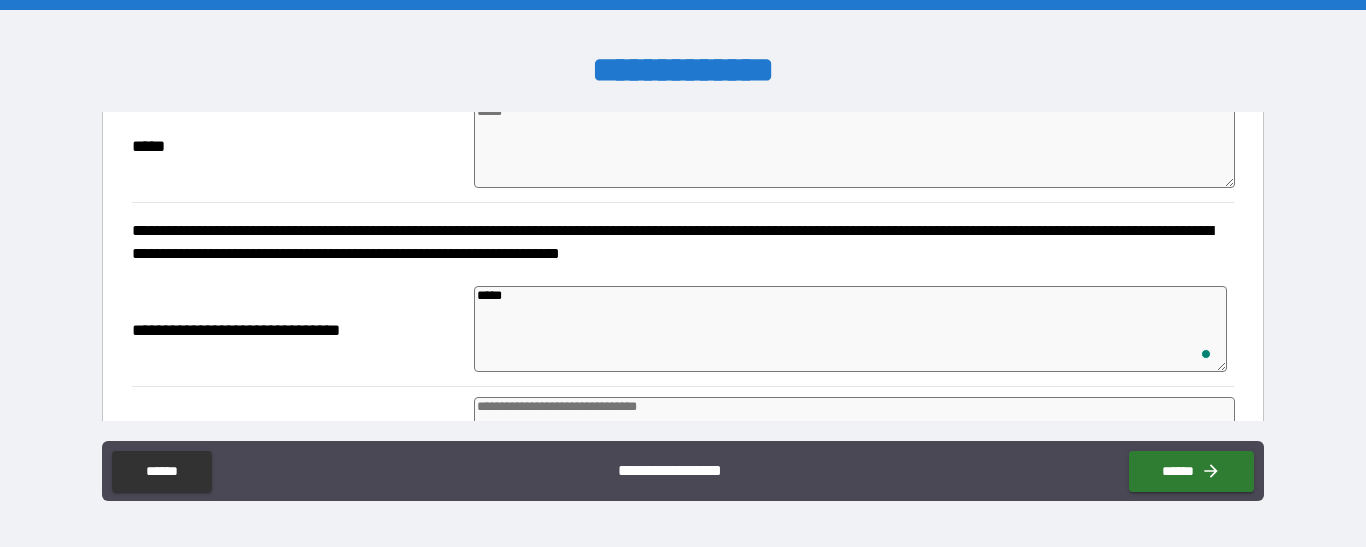 type on "****" 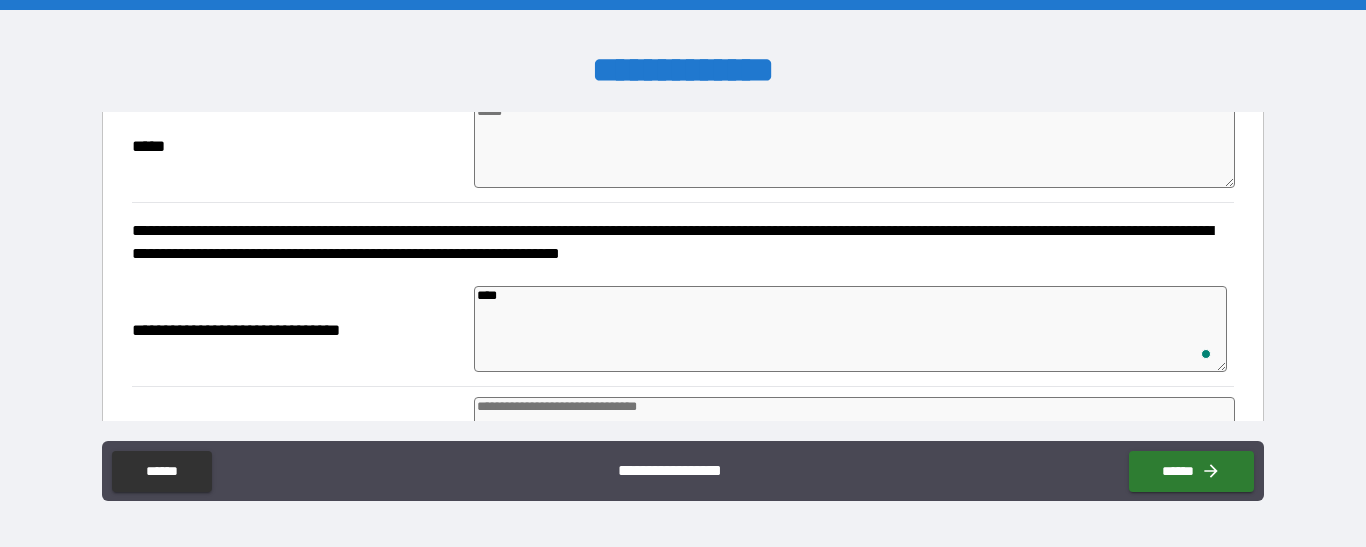 type on "*" 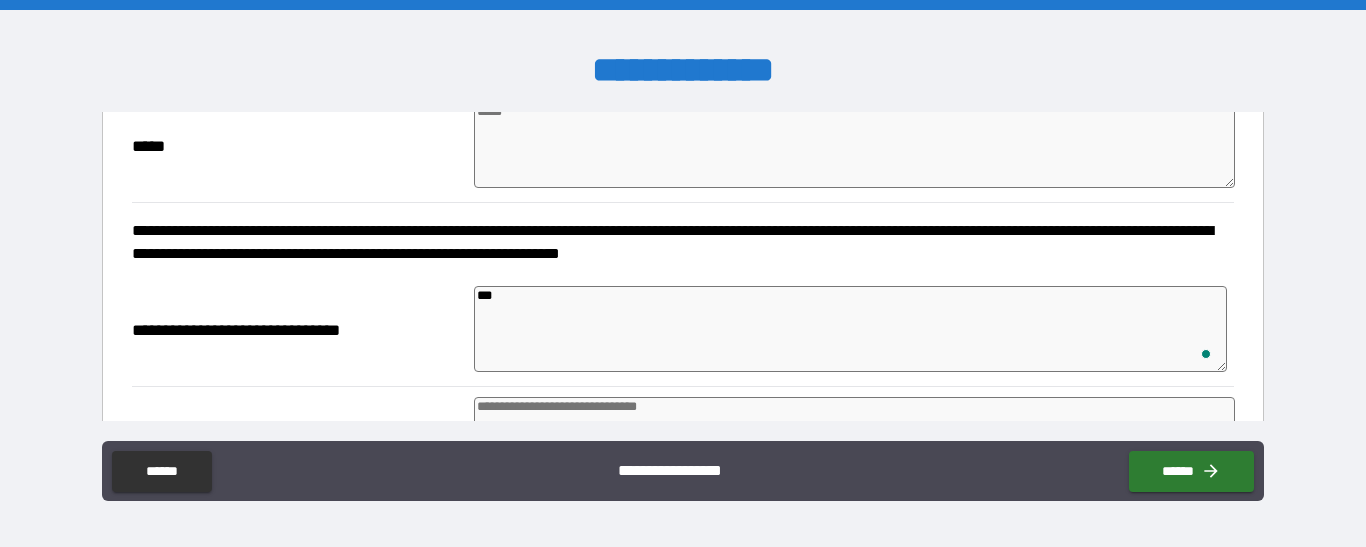 type on "*" 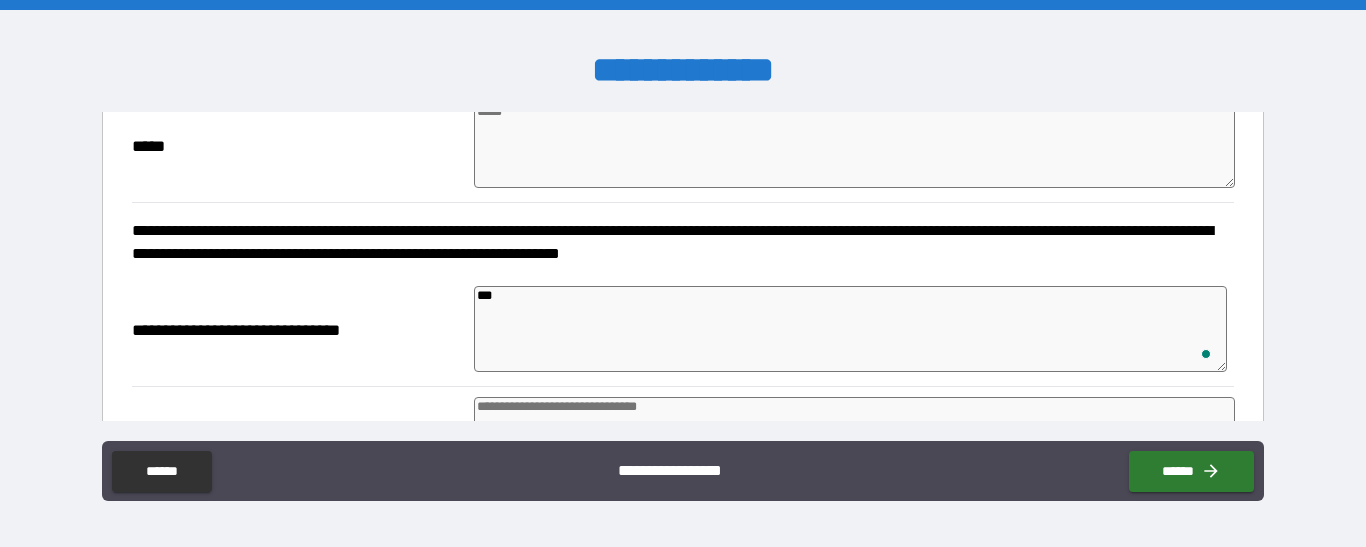 type on "**" 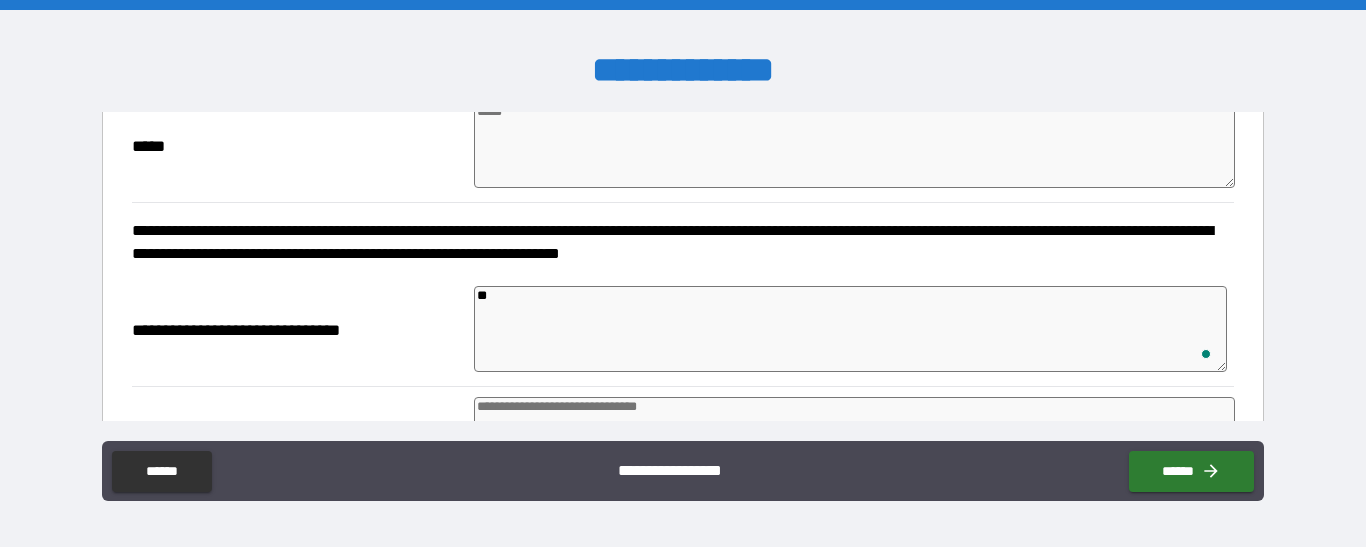 type on "*" 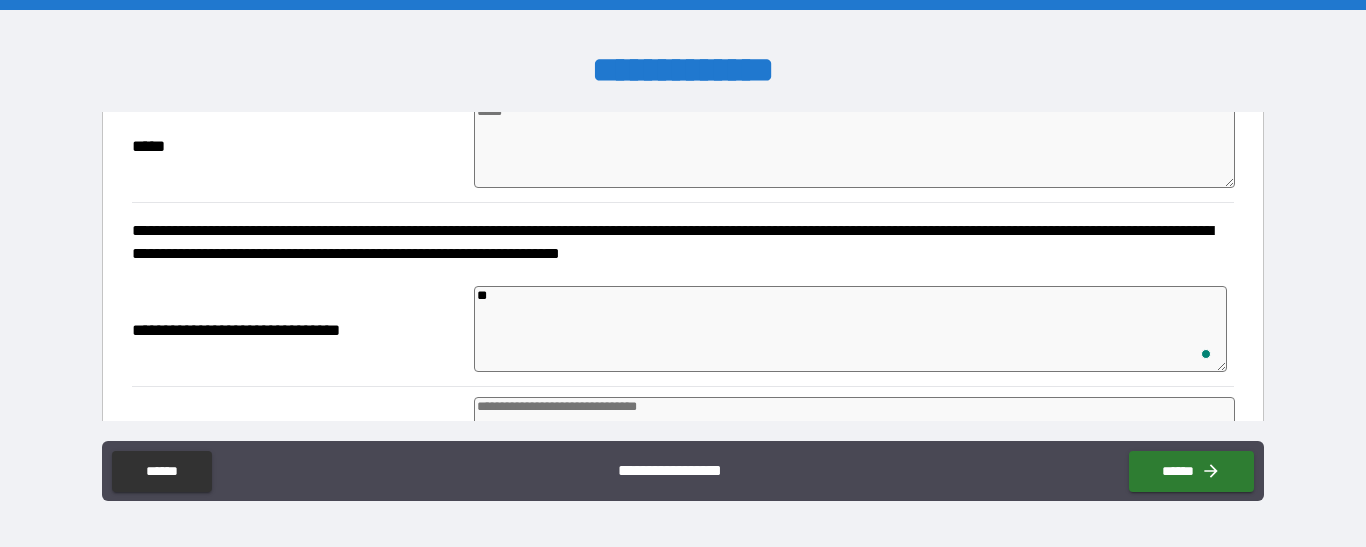 type on "*" 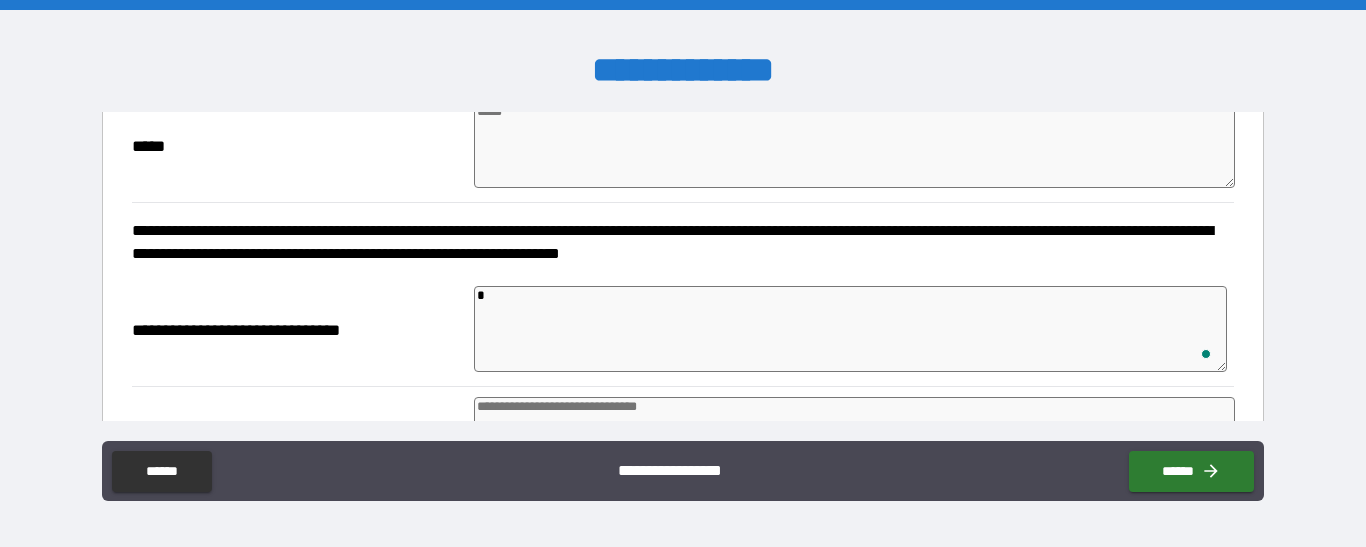 type on "*" 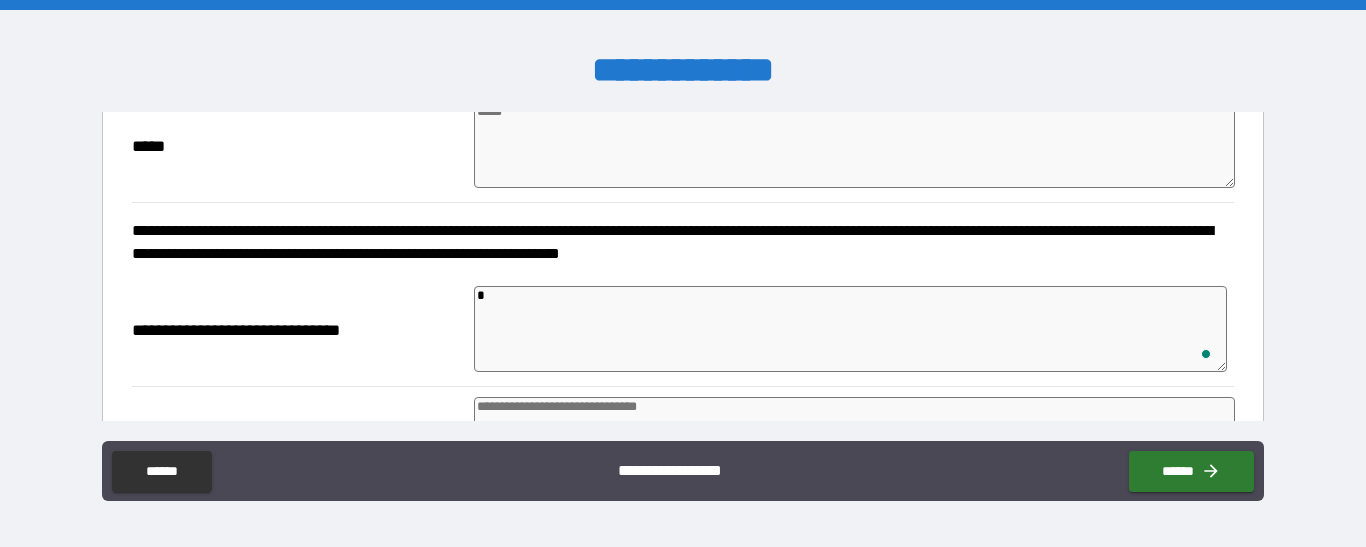 type on "*" 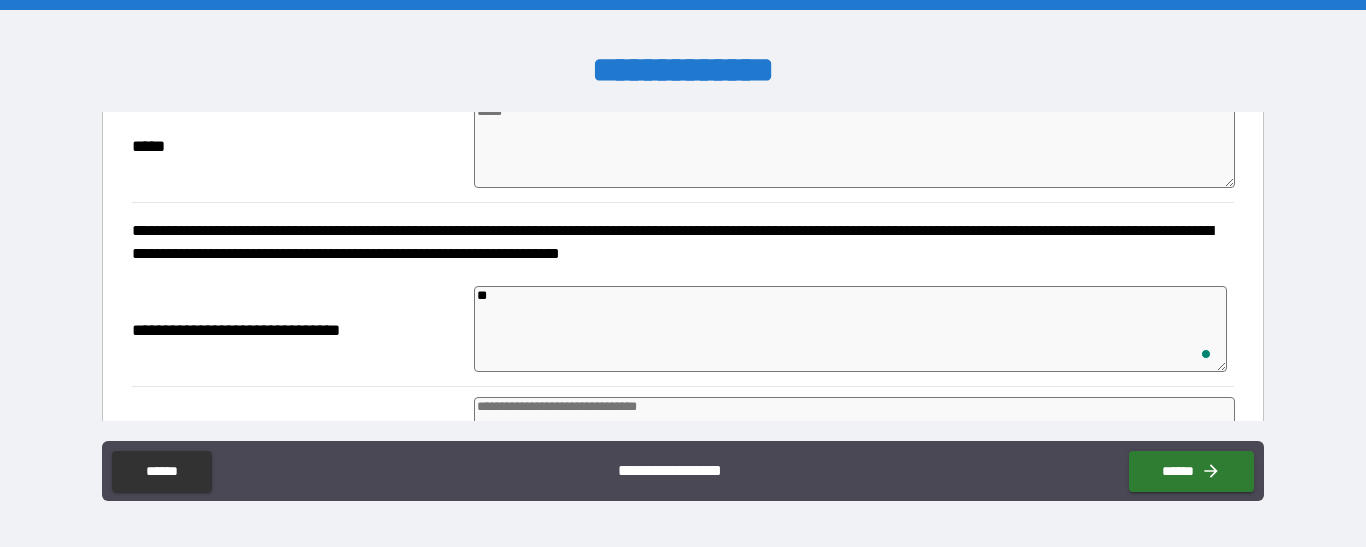 type on "*" 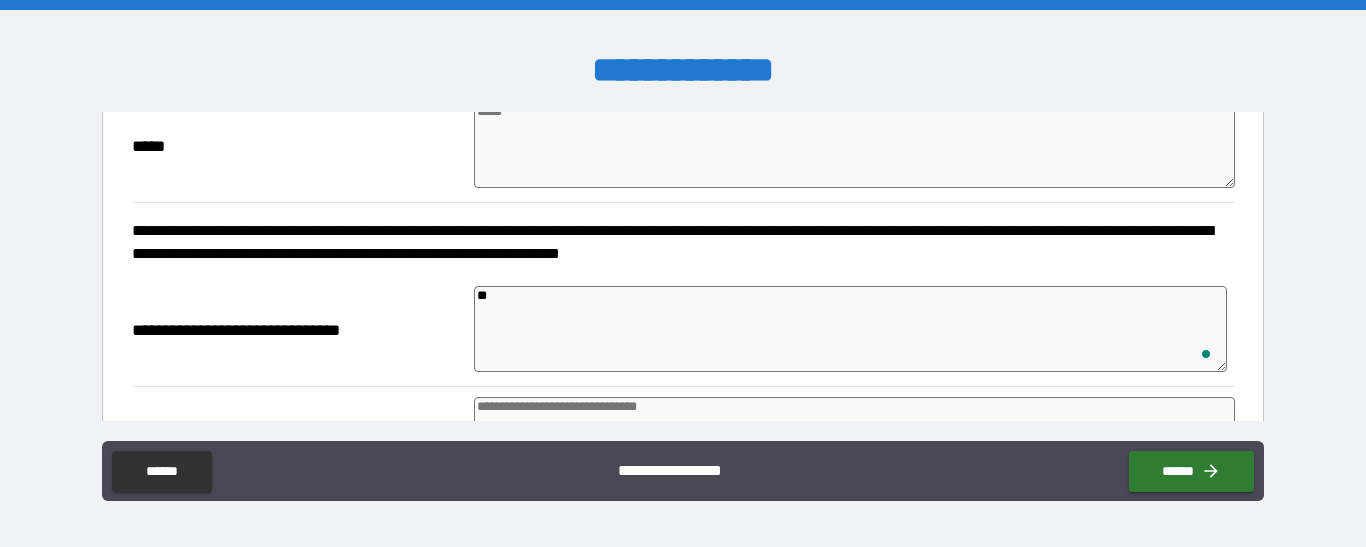 type on "*" 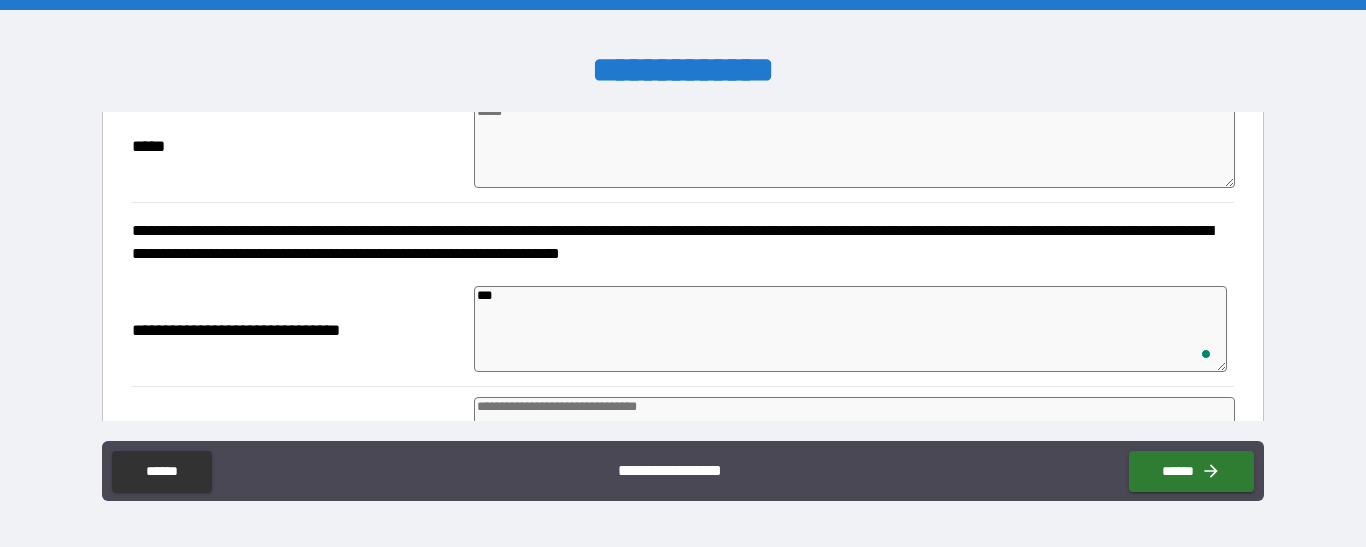 type on "*" 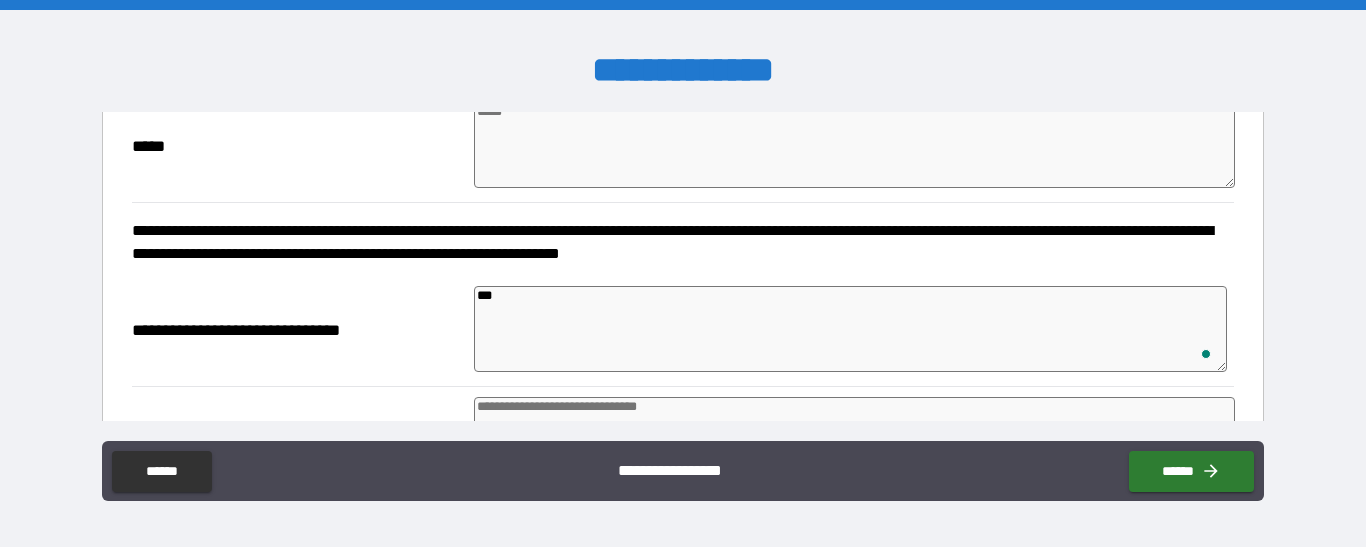 type on "*" 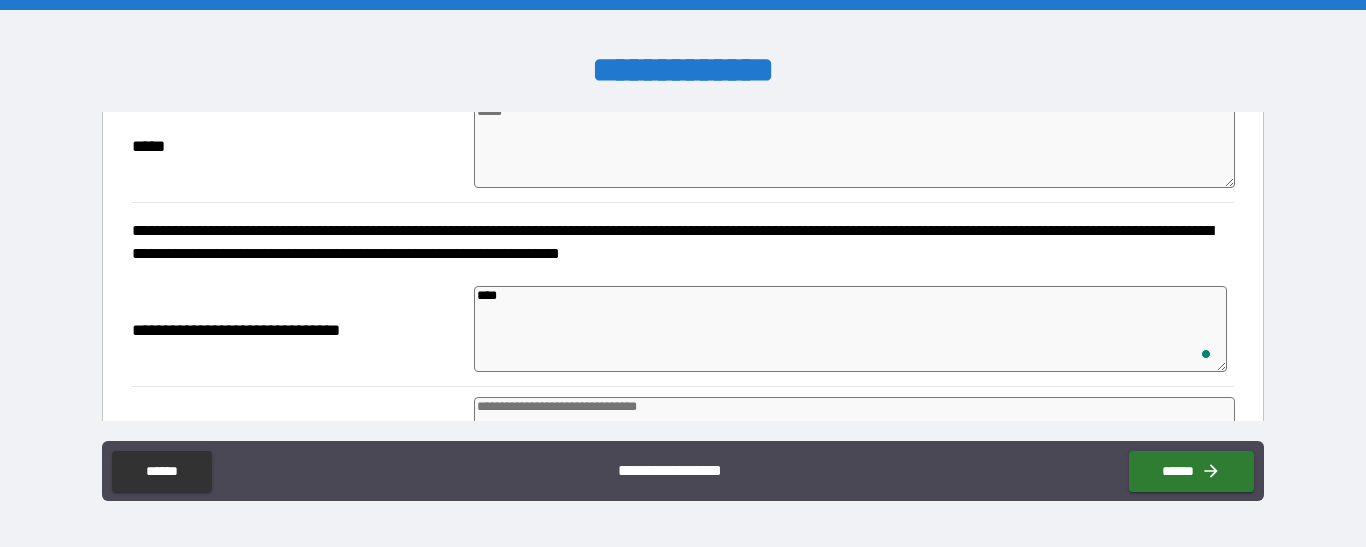 type on "*" 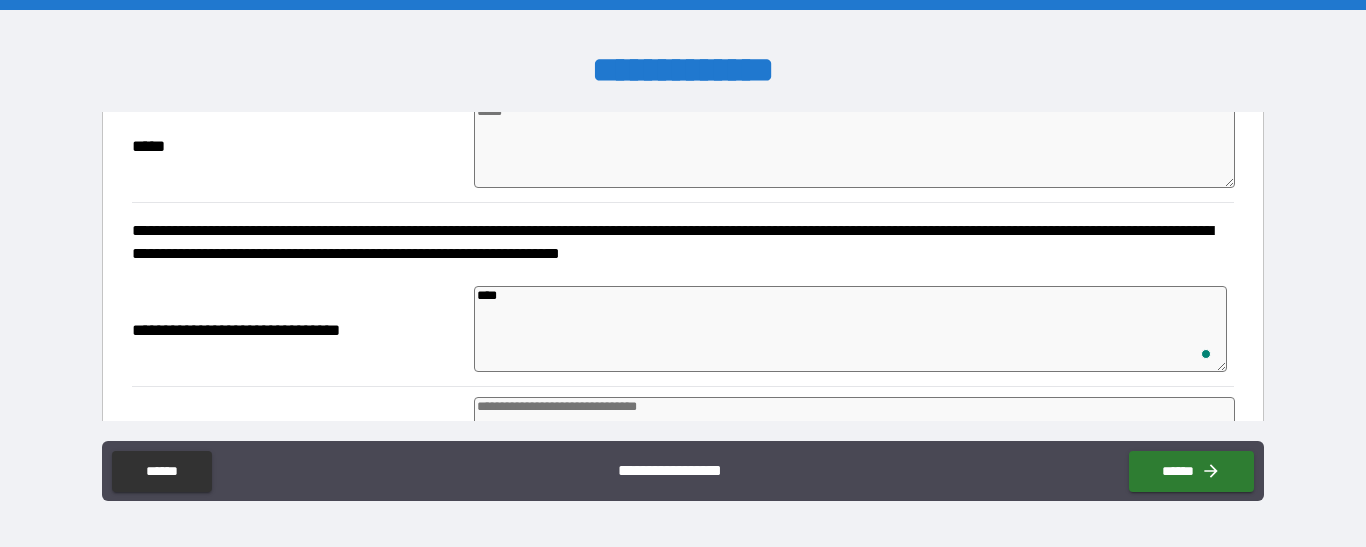 type on "*" 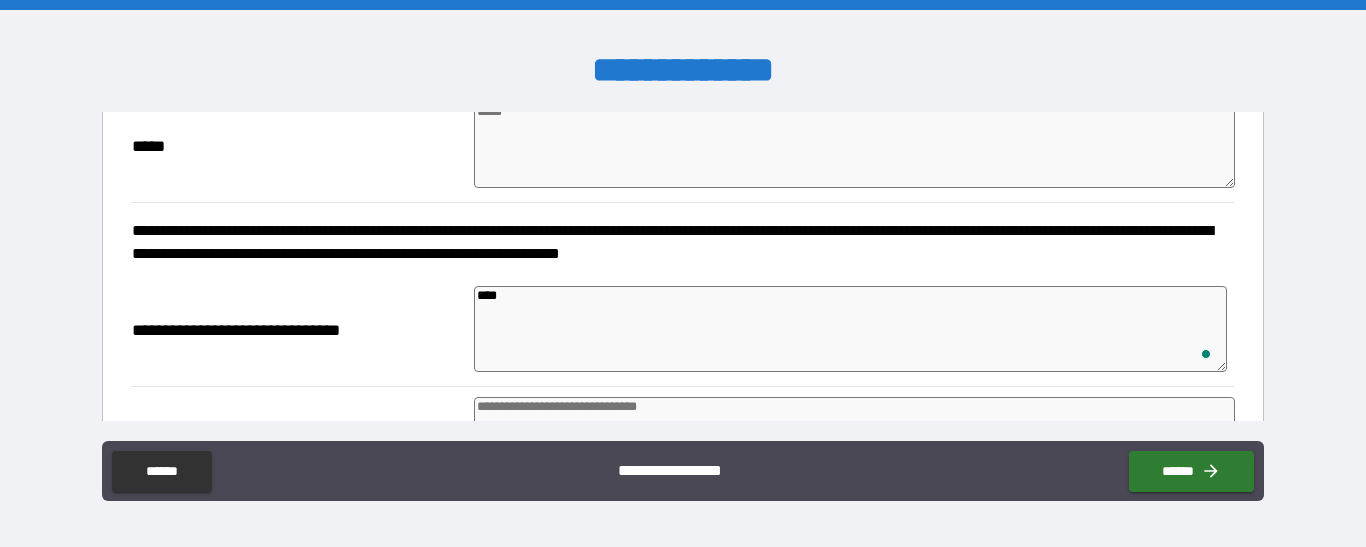 type on "*" 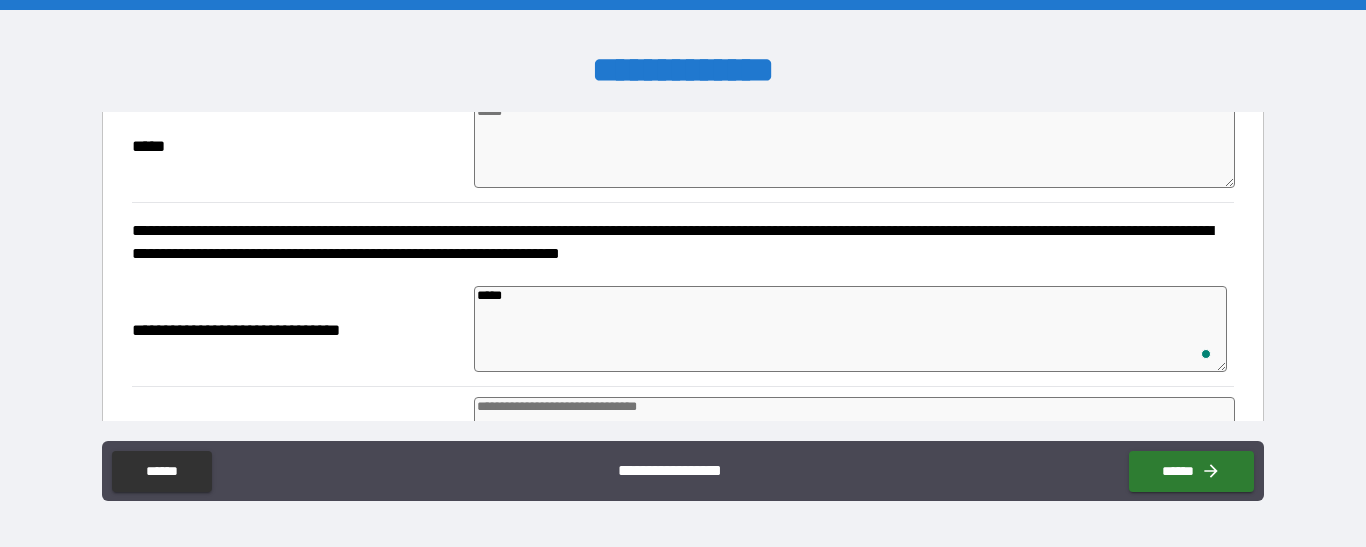 type on "*" 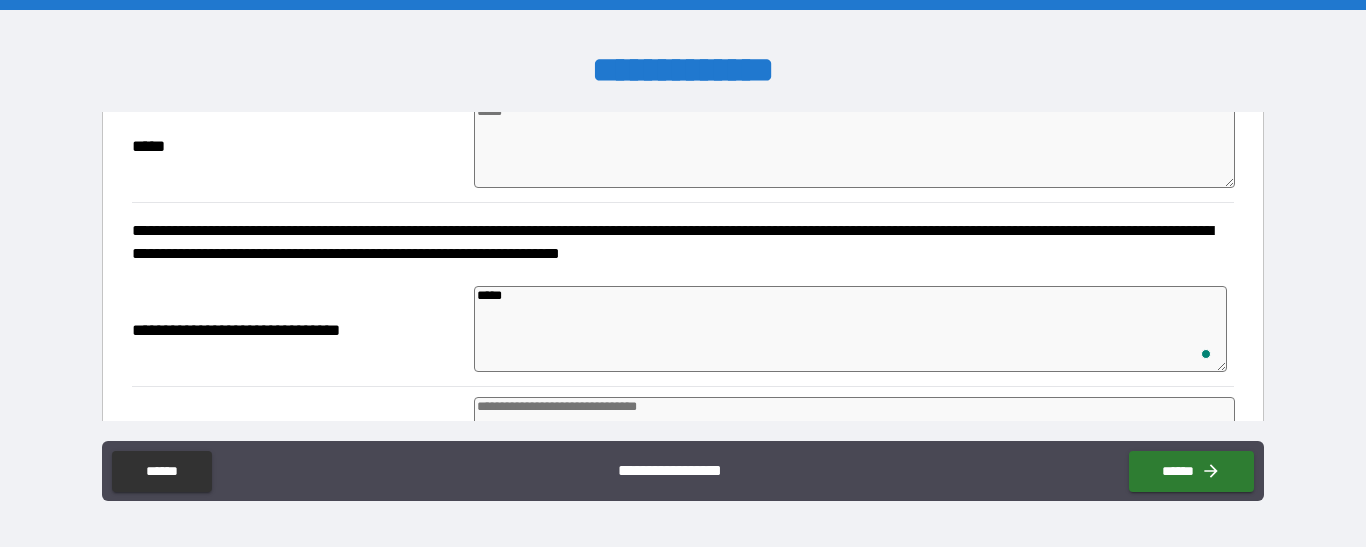 type on "*" 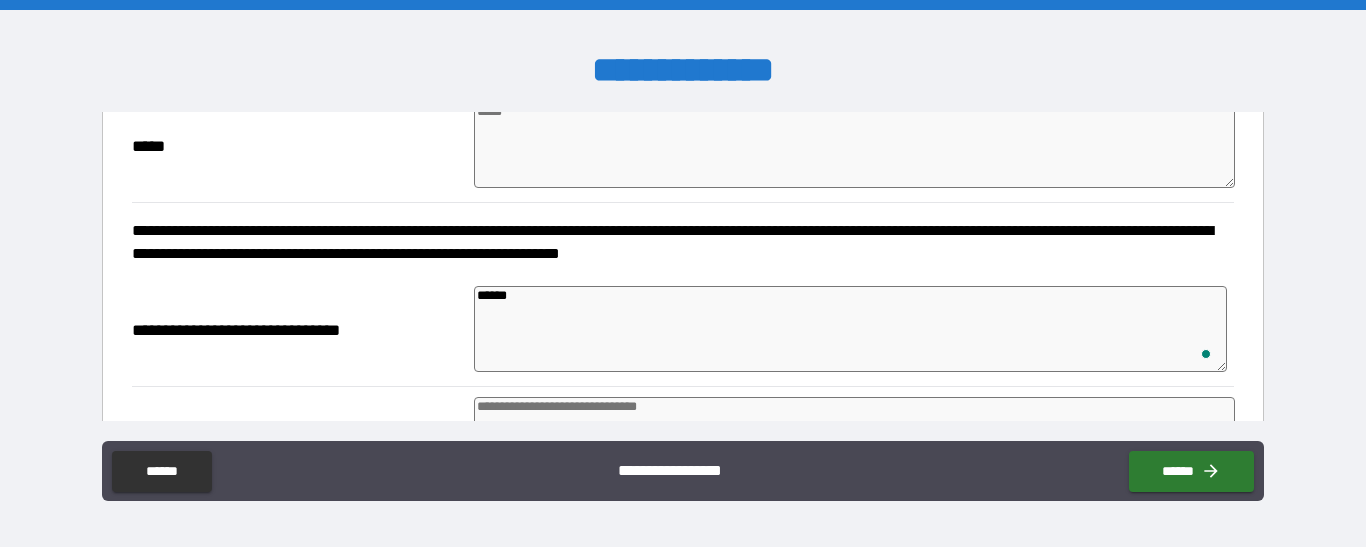 type on "*******" 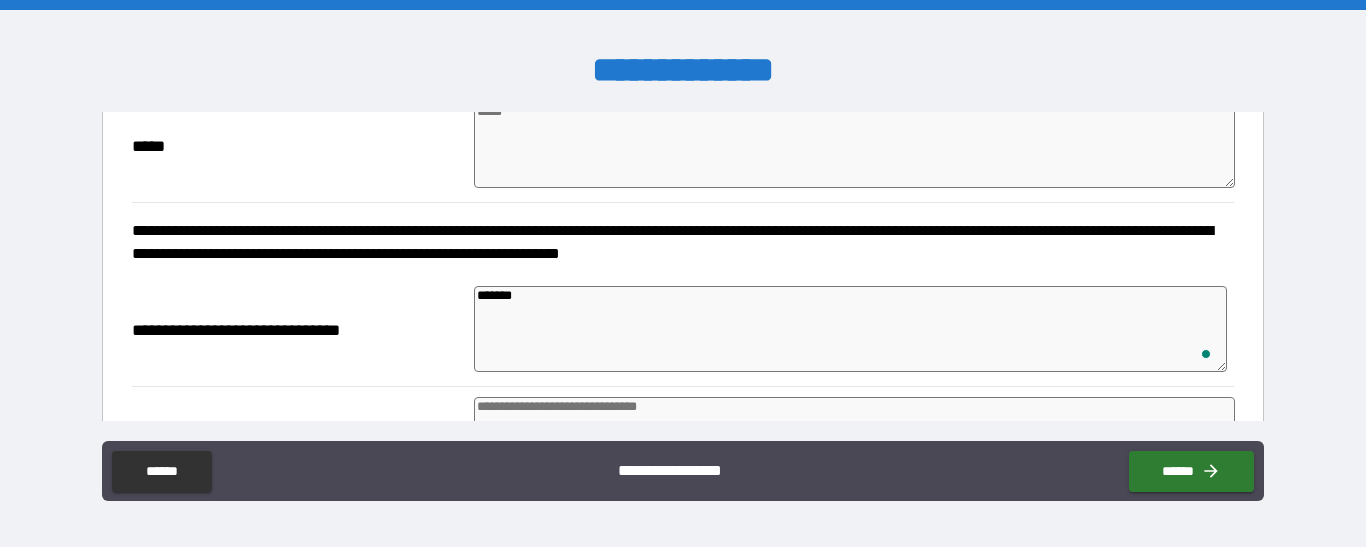 type on "*" 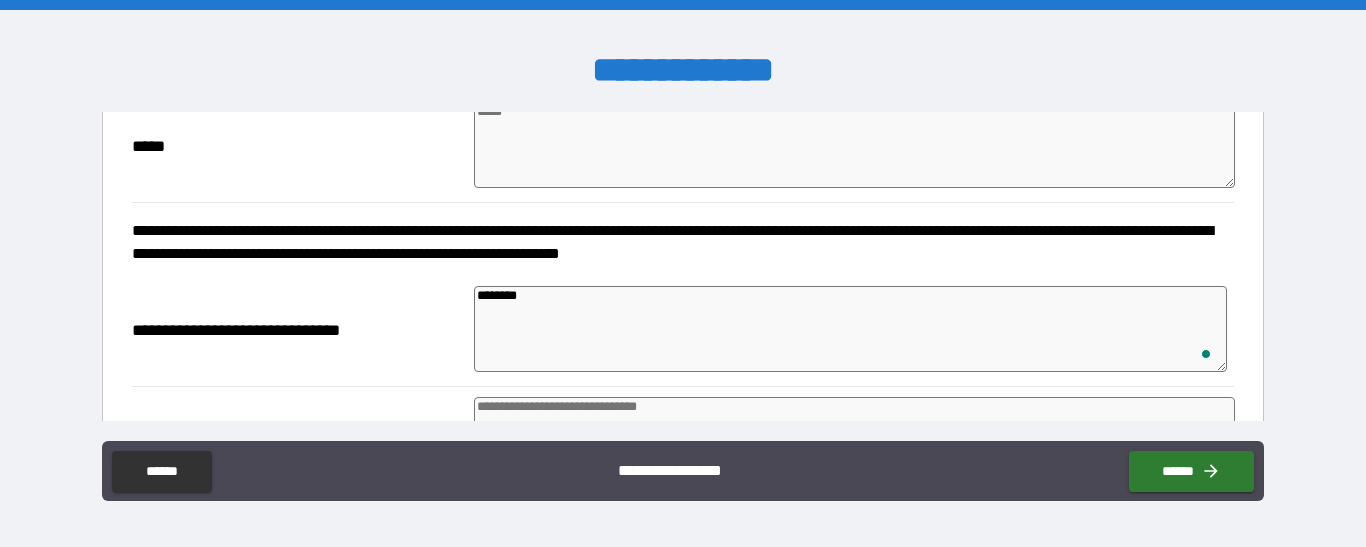 type on "*********" 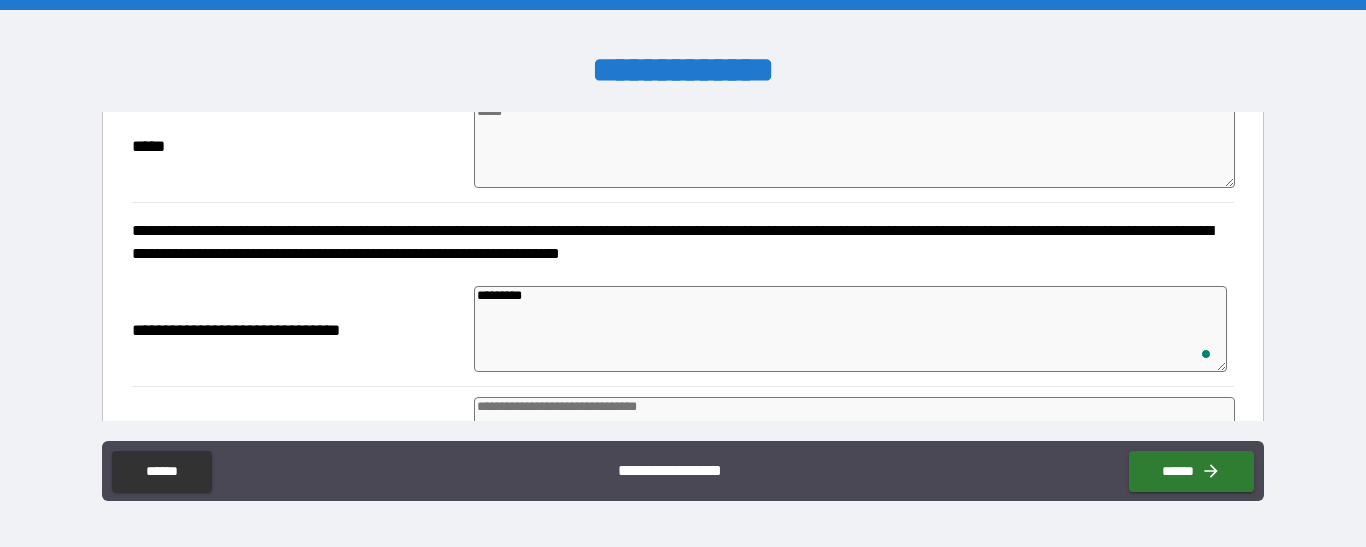 type on "*" 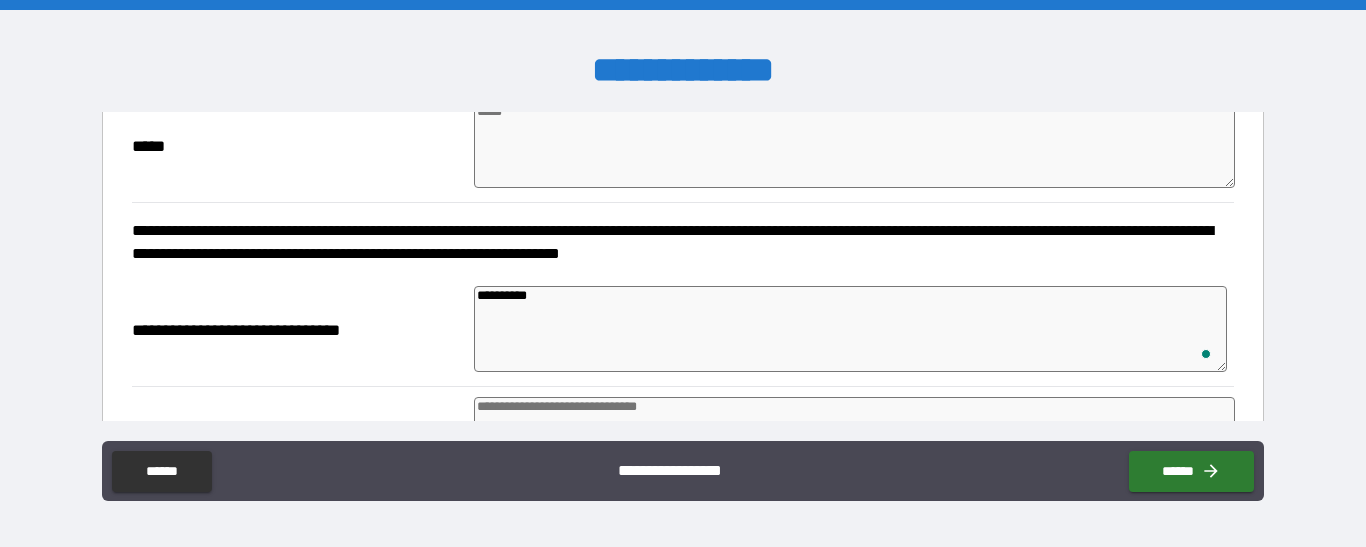 type on "*" 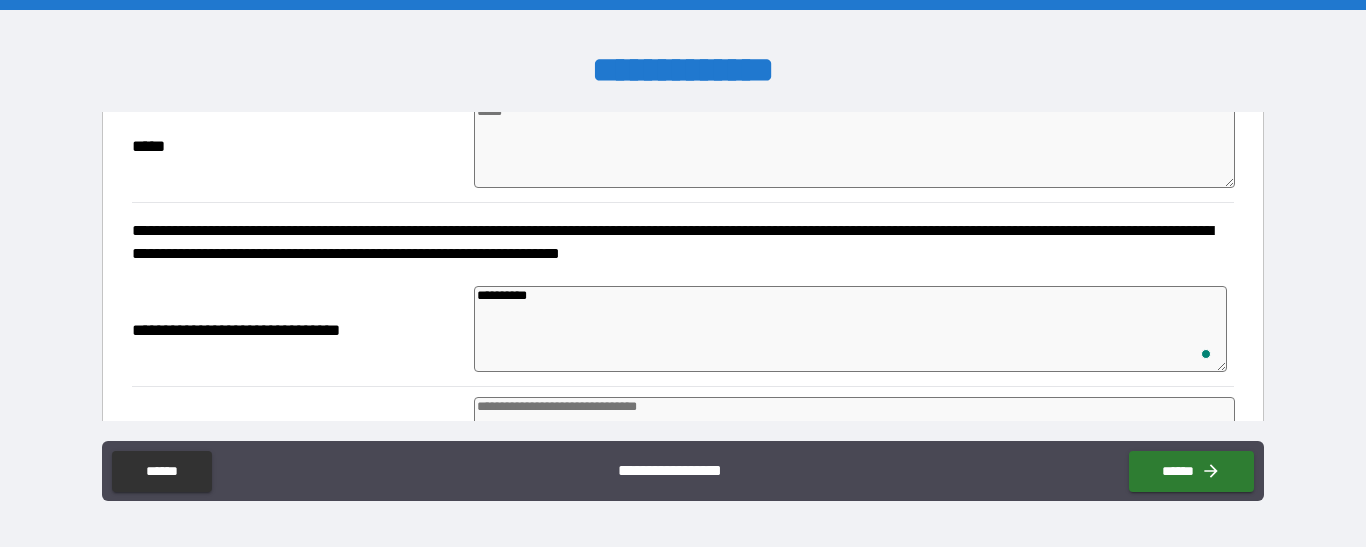 type on "**********" 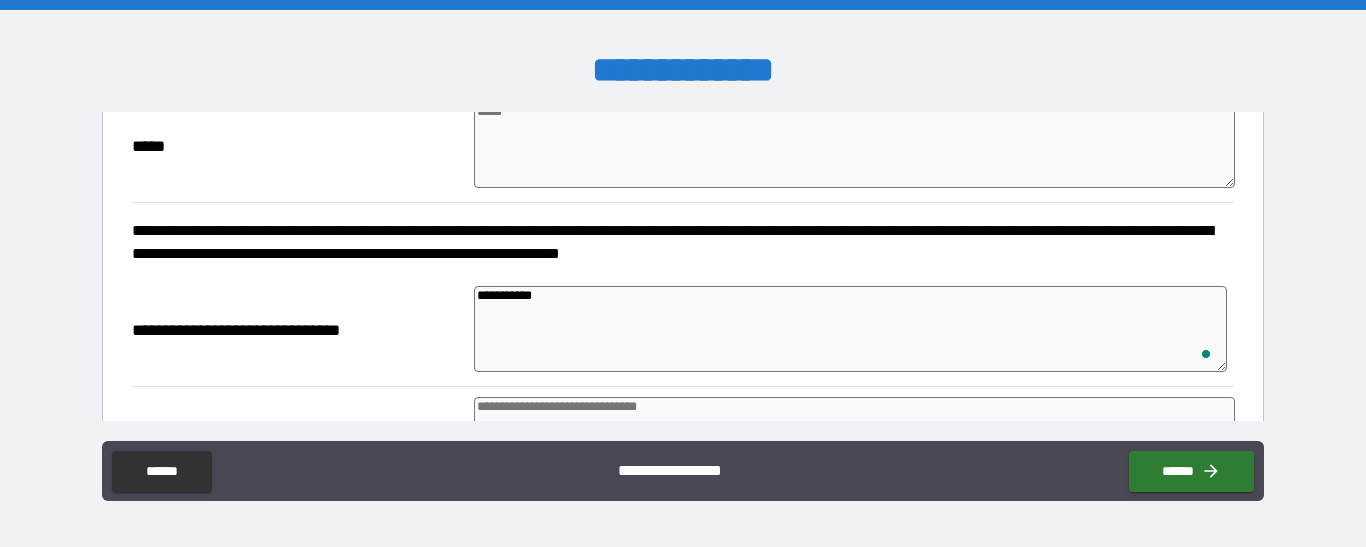 type on "*" 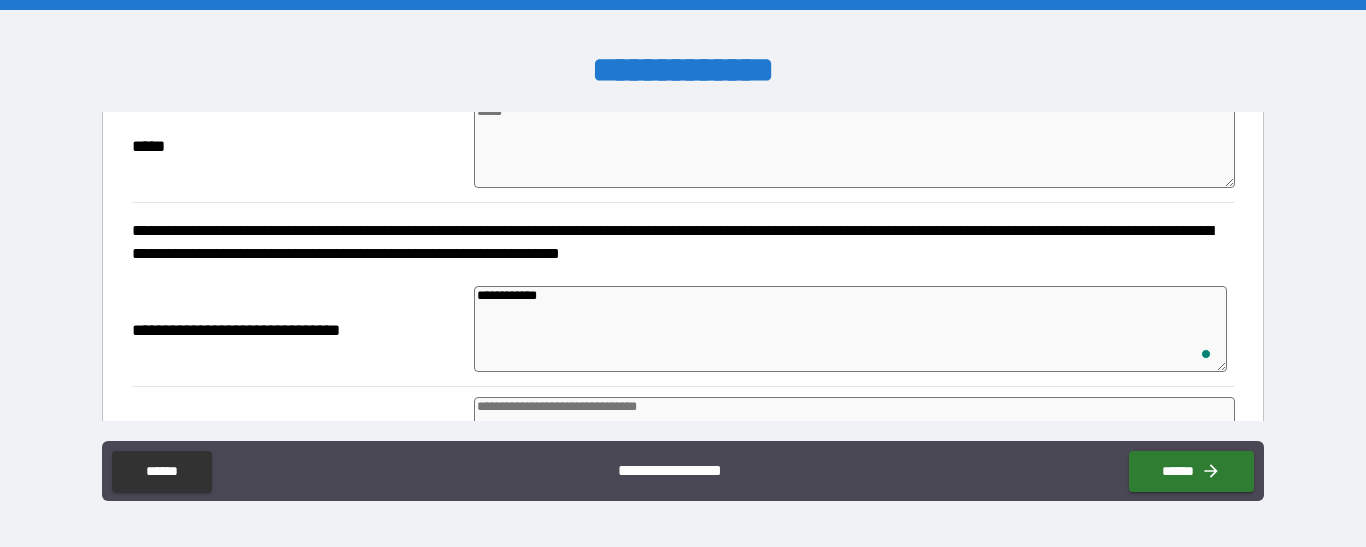 type on "**********" 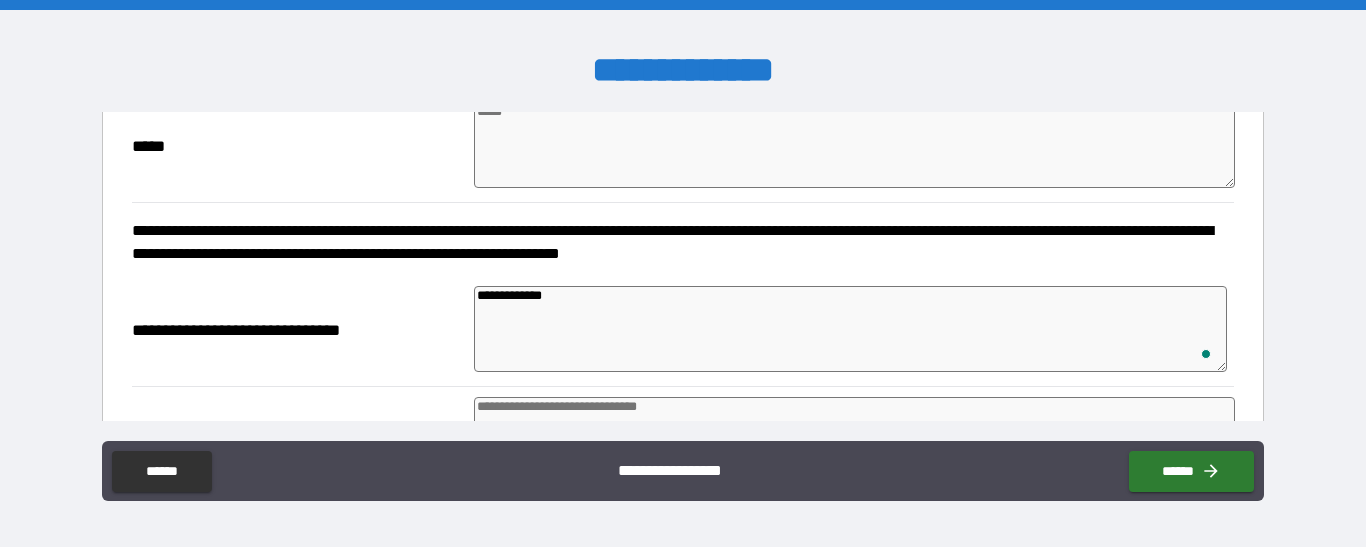 type on "*" 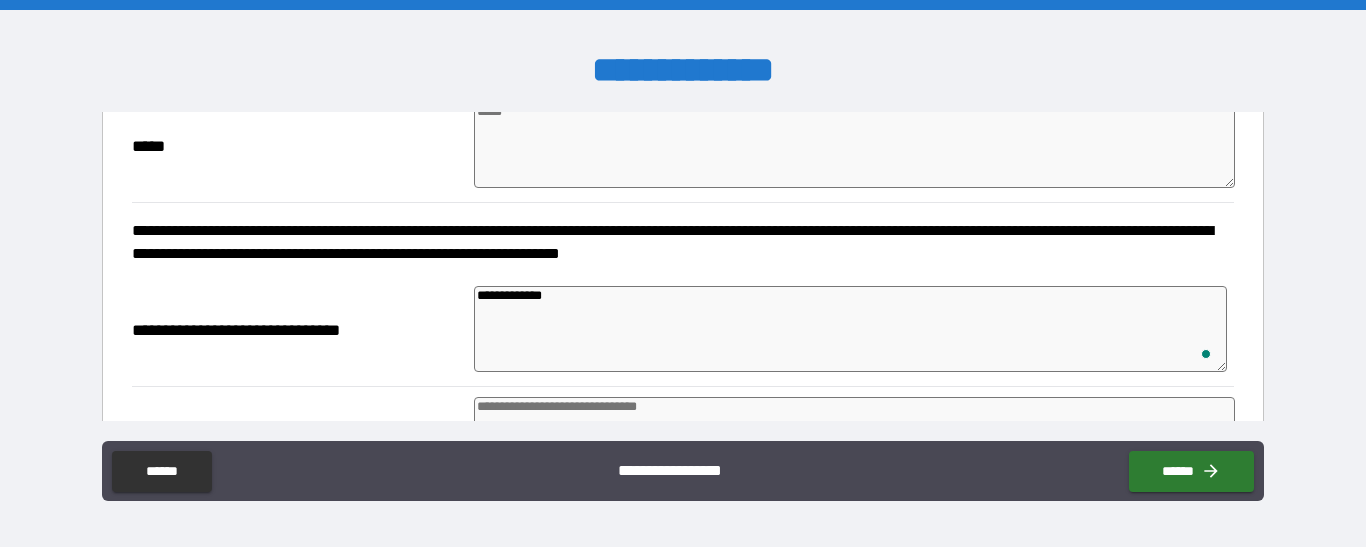 type on "*" 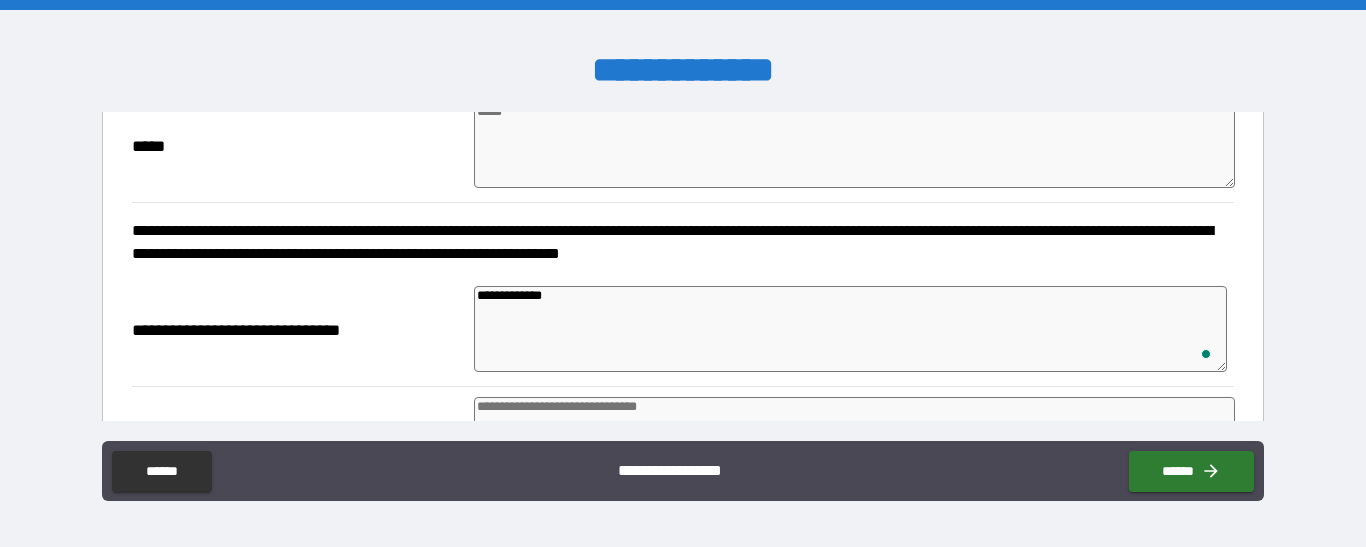 type on "*" 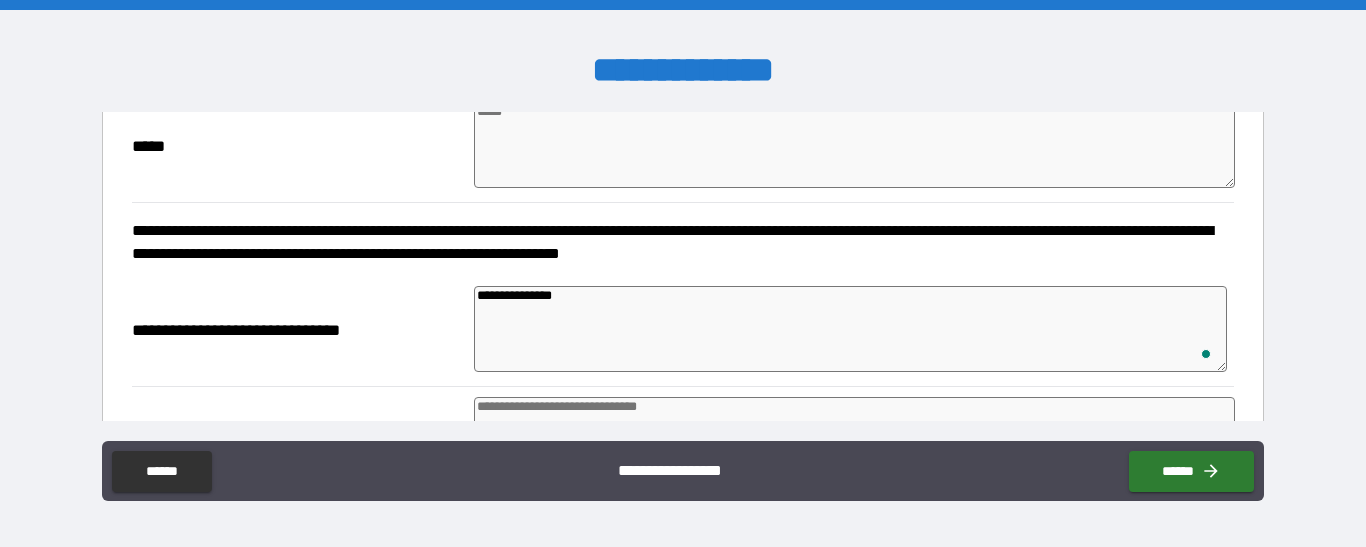 type on "**********" 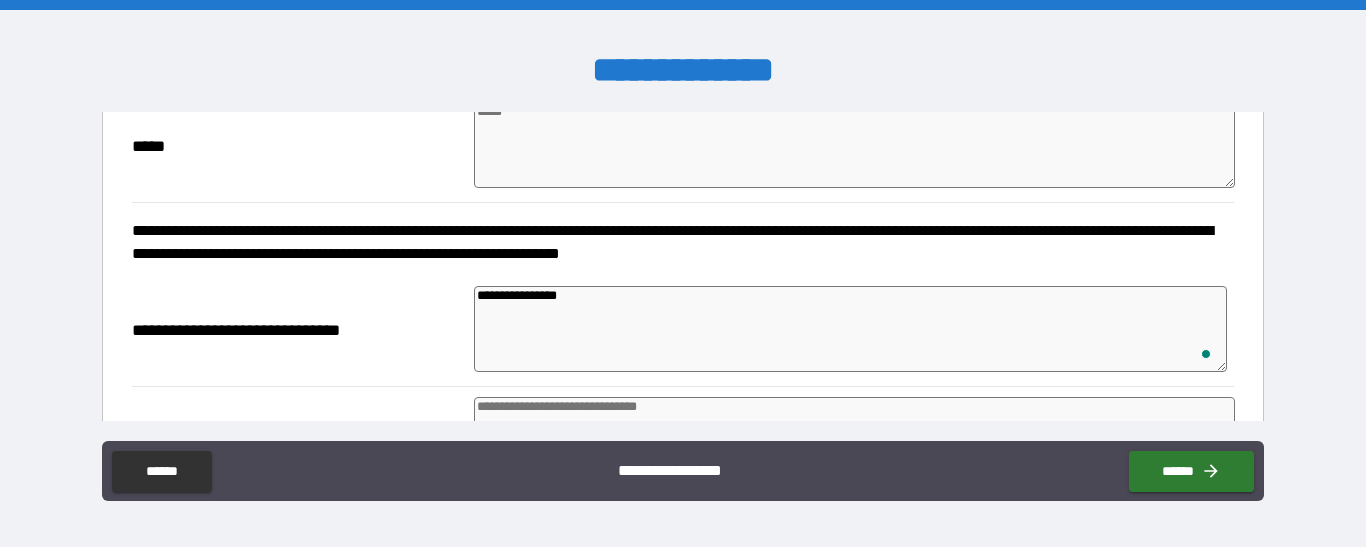 type on "*" 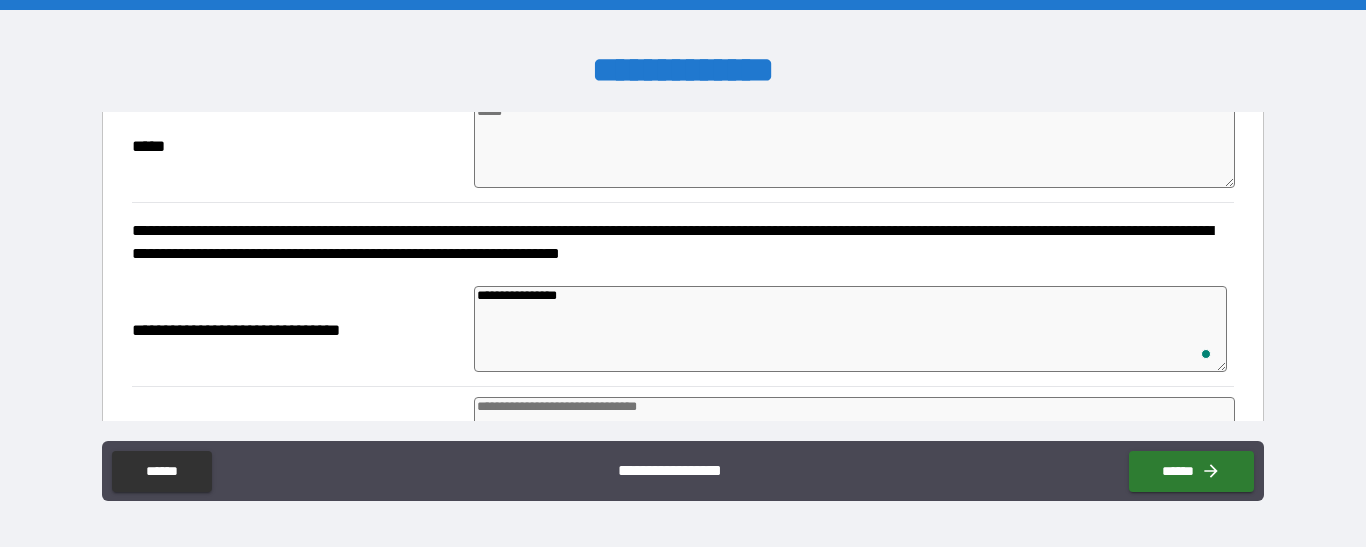 type on "*" 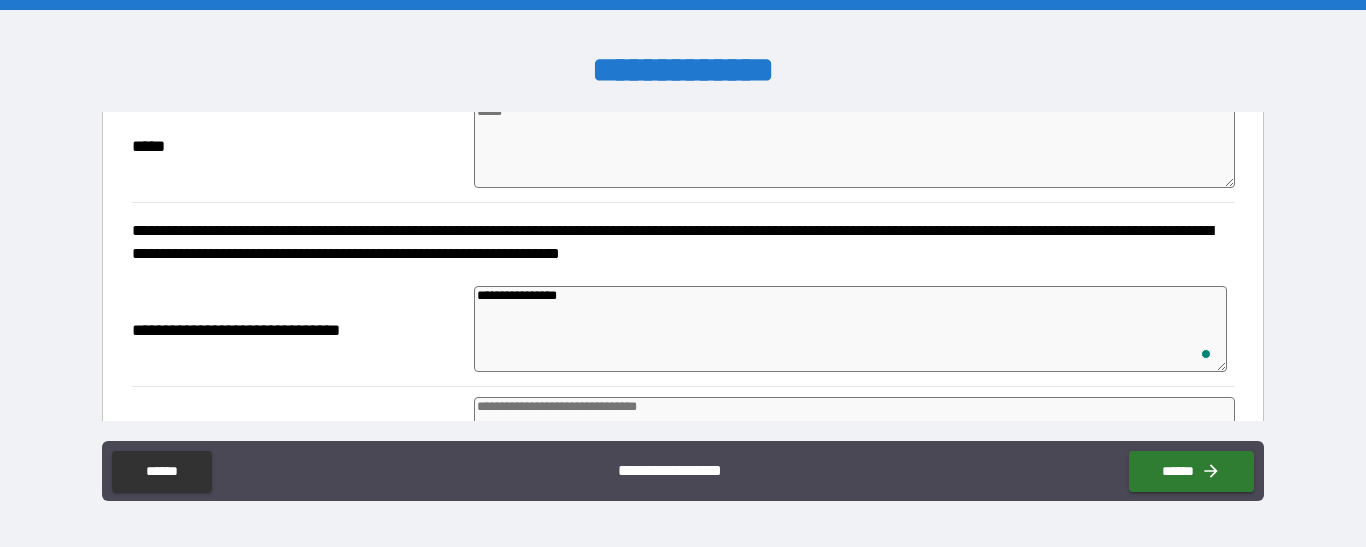 type on "*" 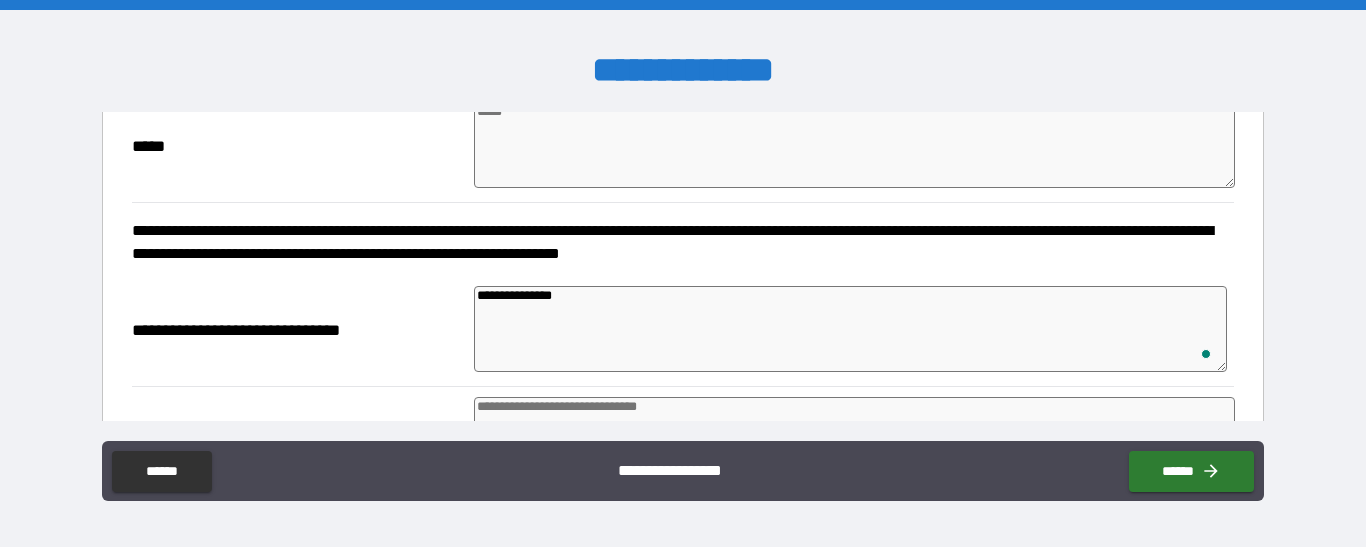 type on "*" 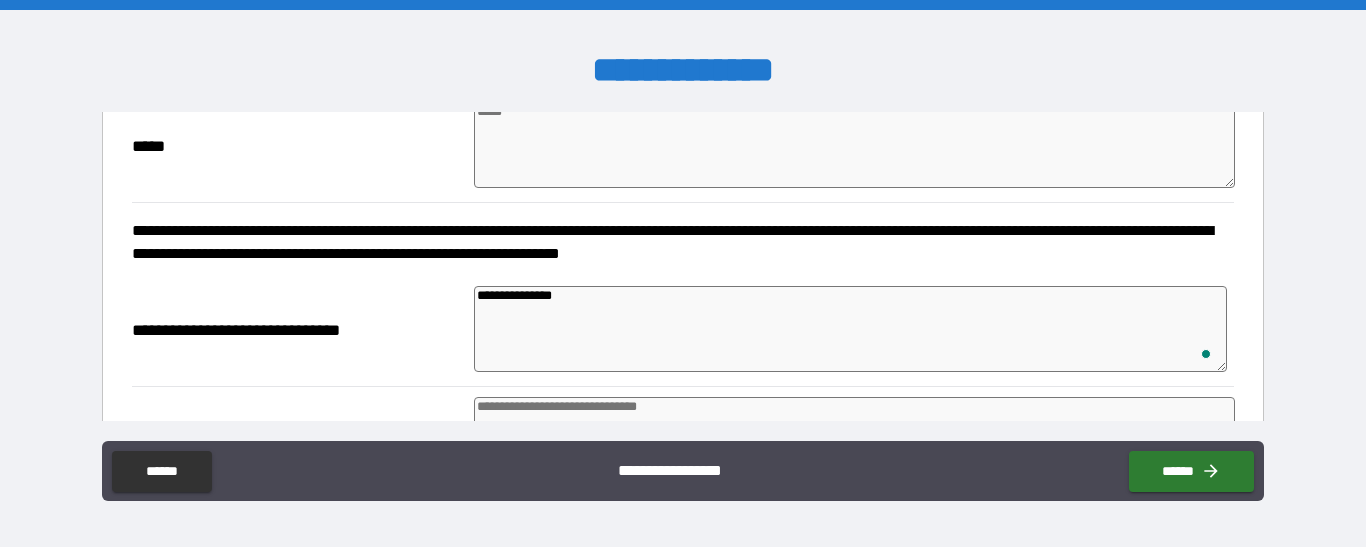 type on "**********" 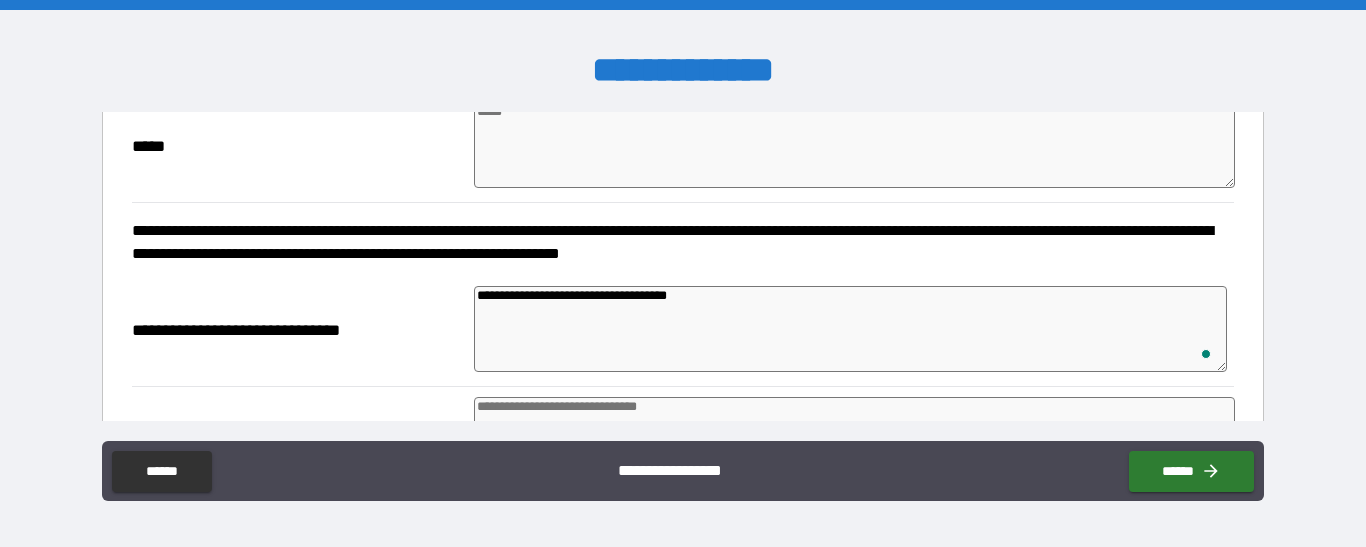 scroll, scrollTop: 362, scrollLeft: 0, axis: vertical 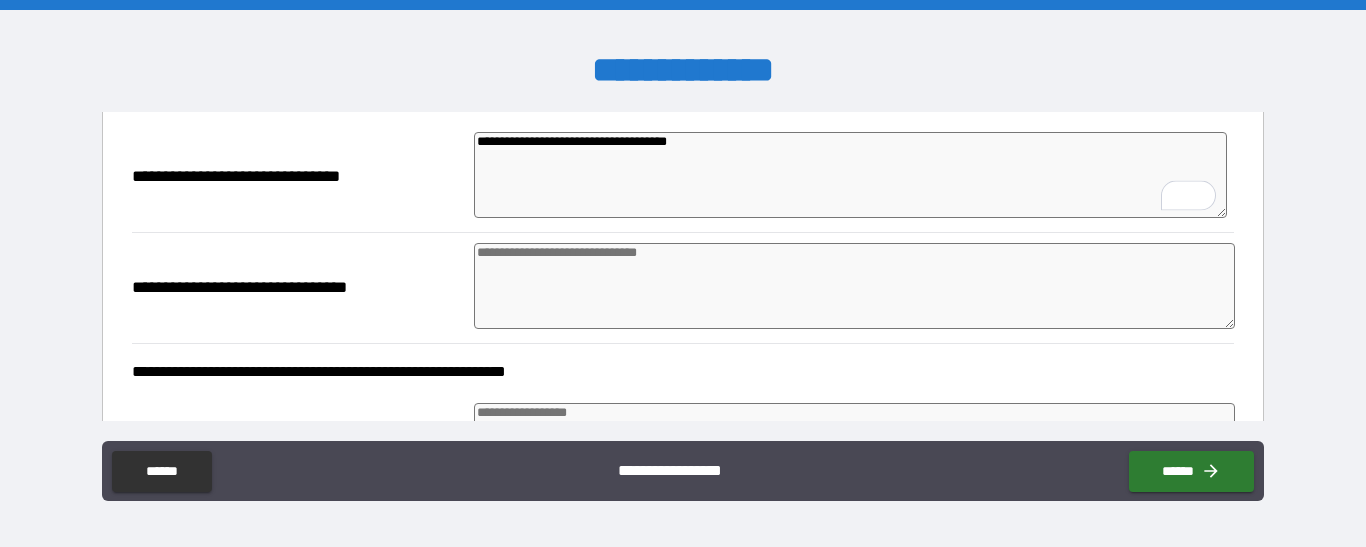 click at bounding box center [854, 286] 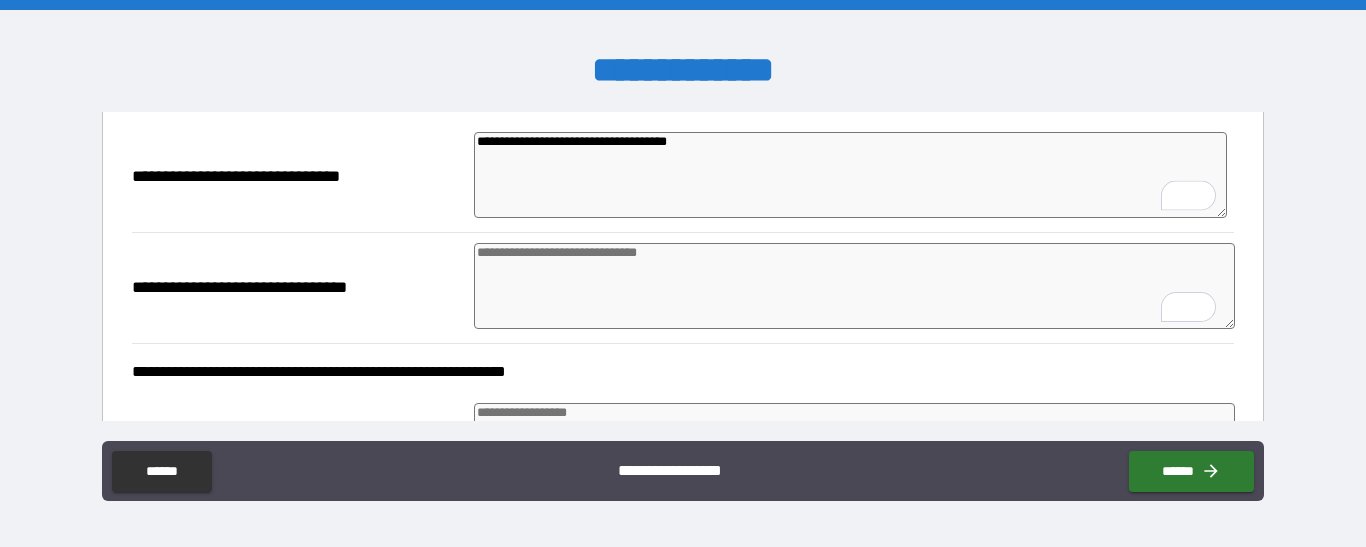 scroll, scrollTop: 430, scrollLeft: 0, axis: vertical 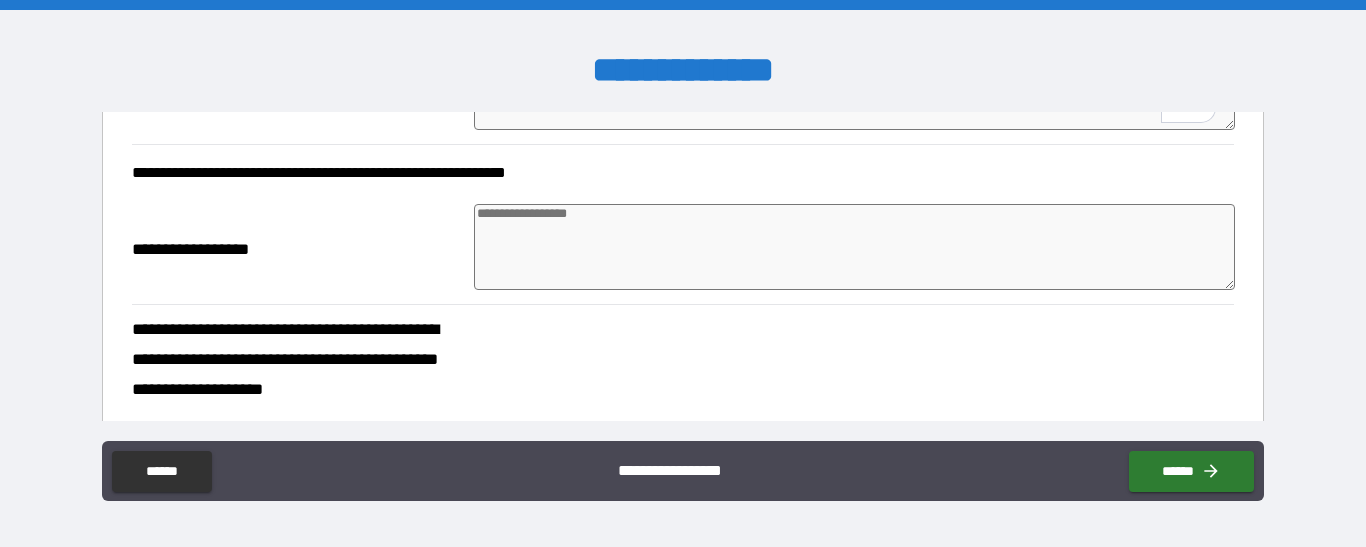 click at bounding box center [854, 247] 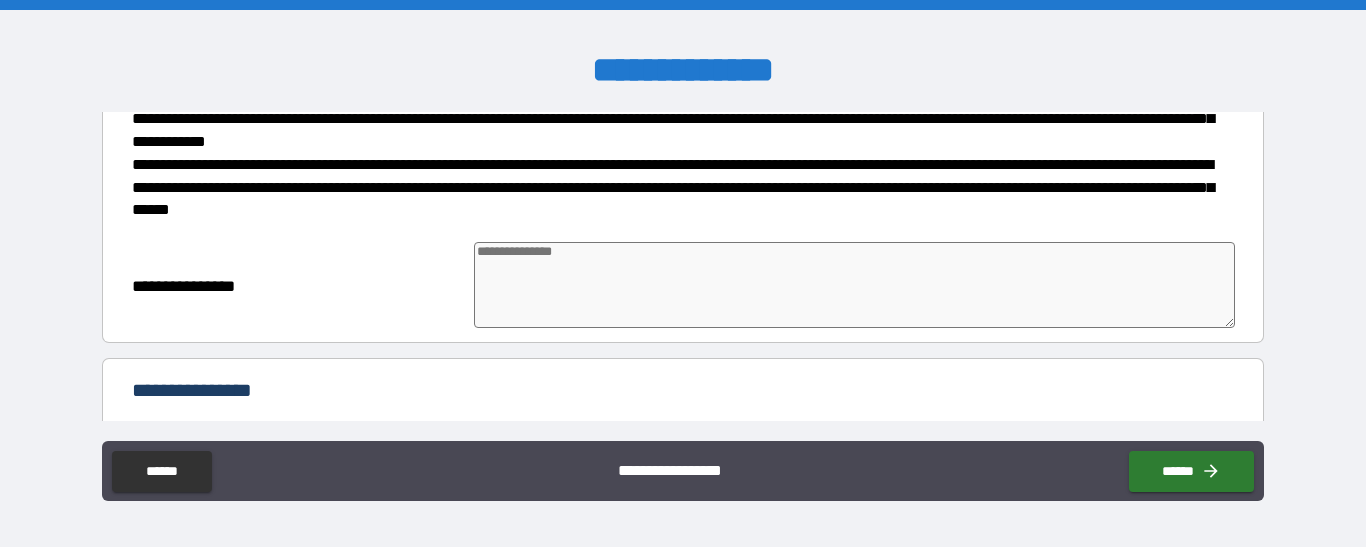 click at bounding box center (854, 285) 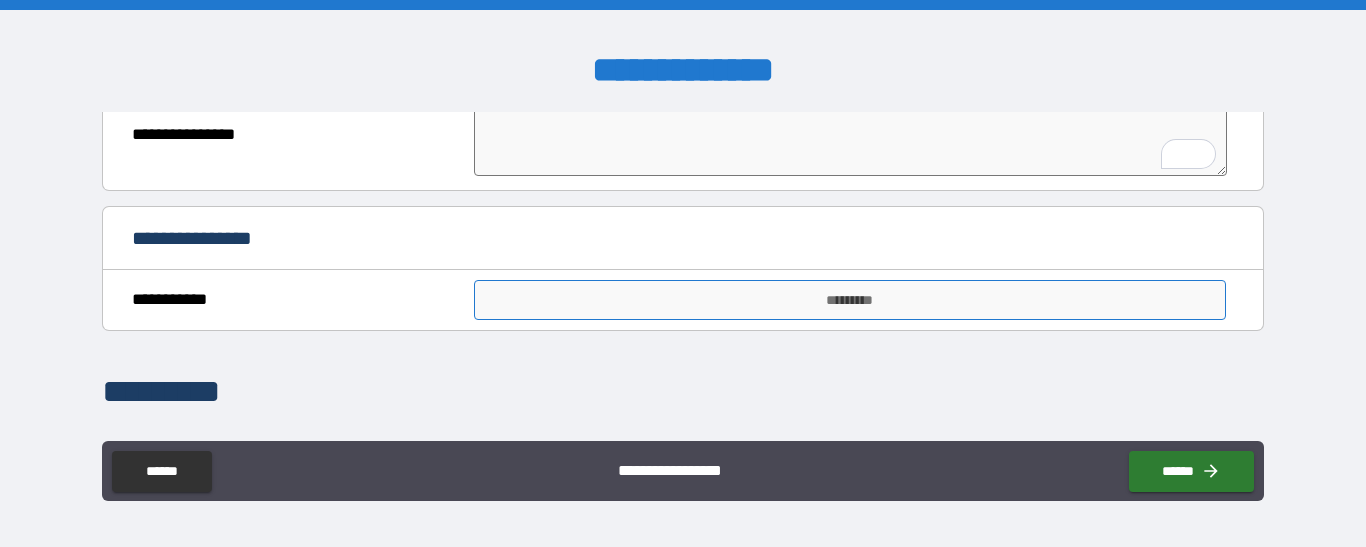 click on "*********" at bounding box center (850, 300) 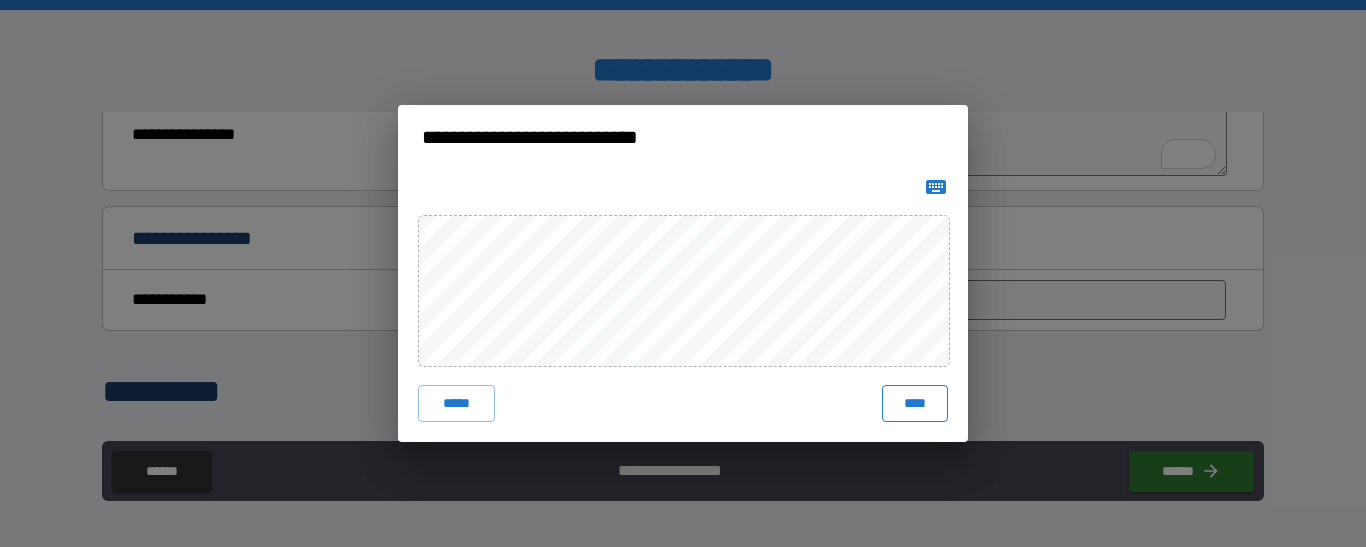 click on "****" at bounding box center (915, 403) 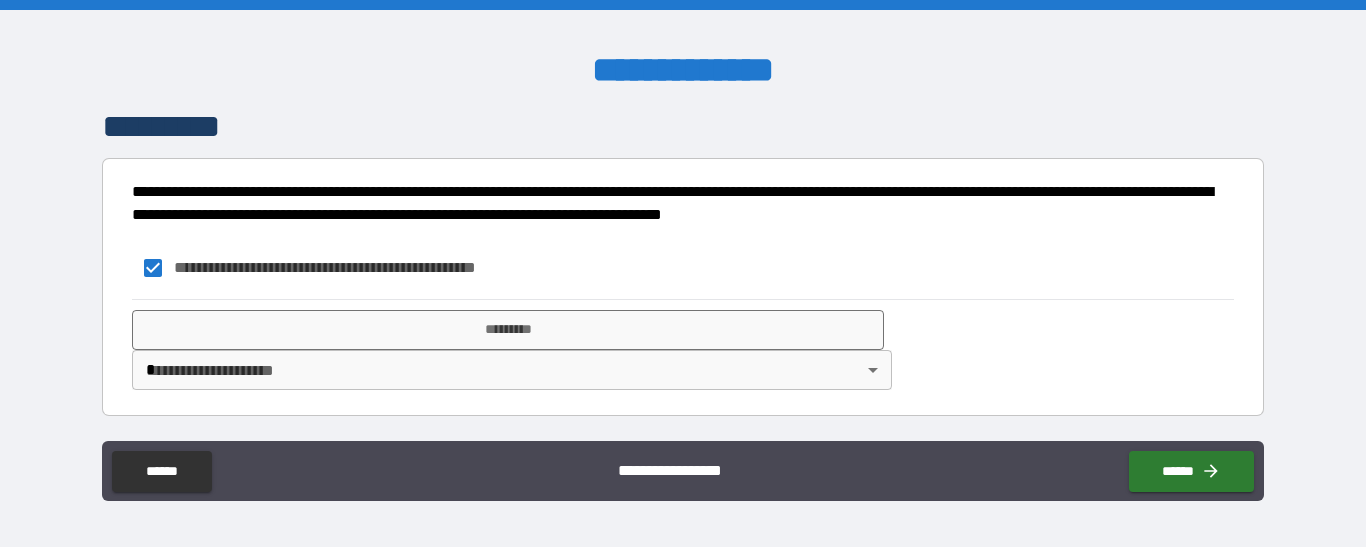 click on "**********" at bounding box center (683, 273) 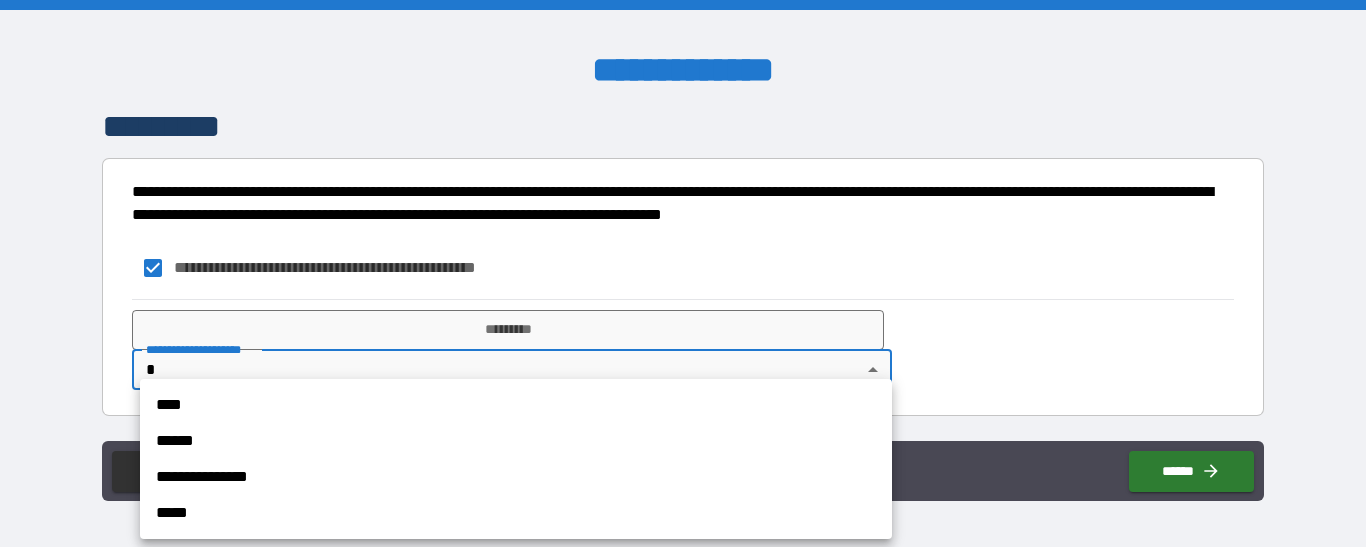click on "**********" at bounding box center [516, 477] 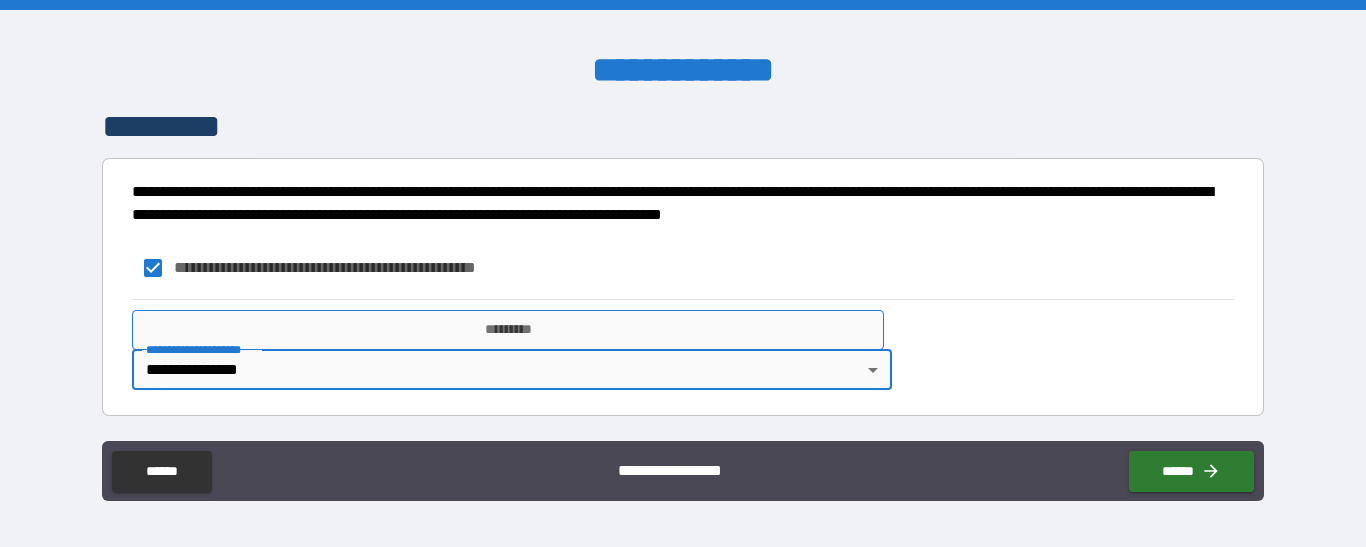 click on "*********" at bounding box center [508, 330] 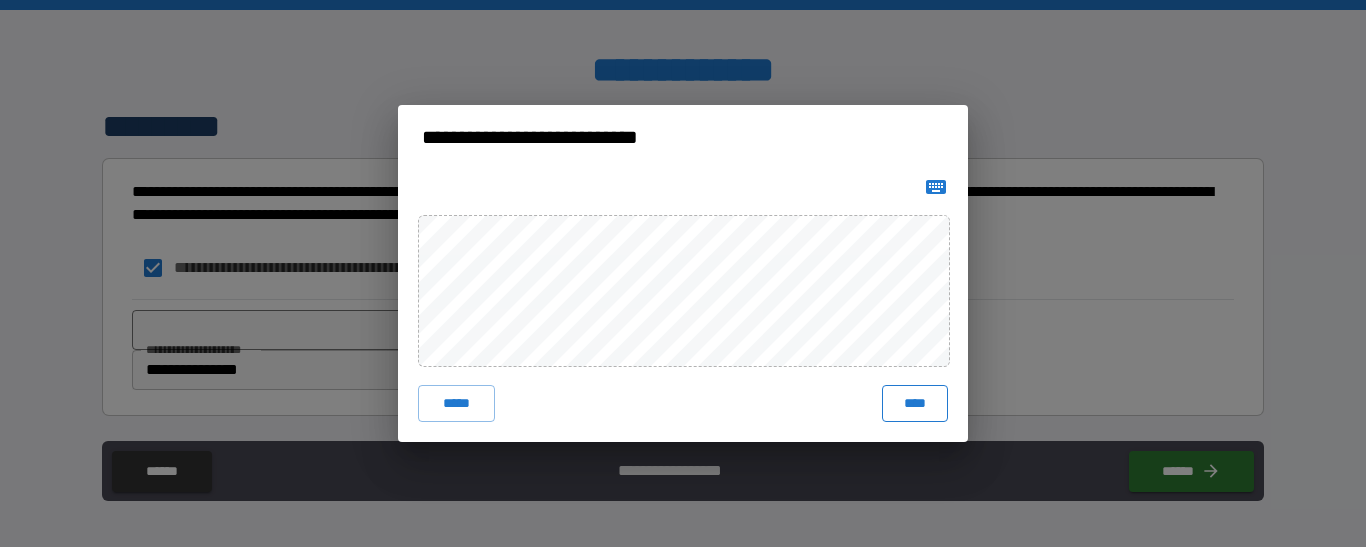 click on "****" at bounding box center [915, 403] 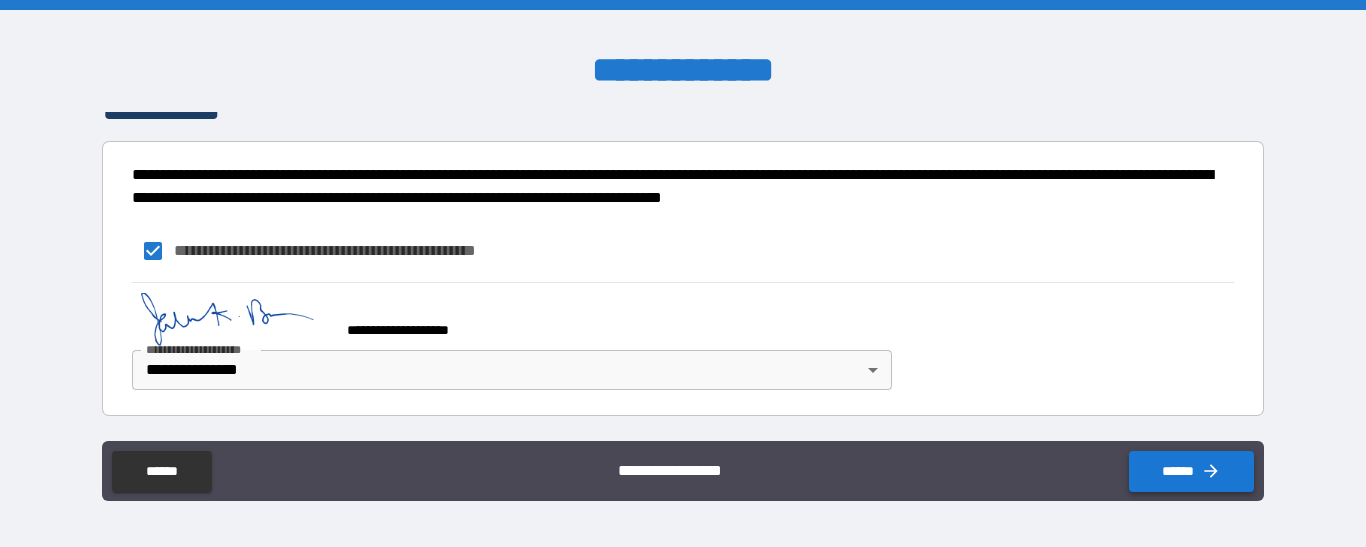 click 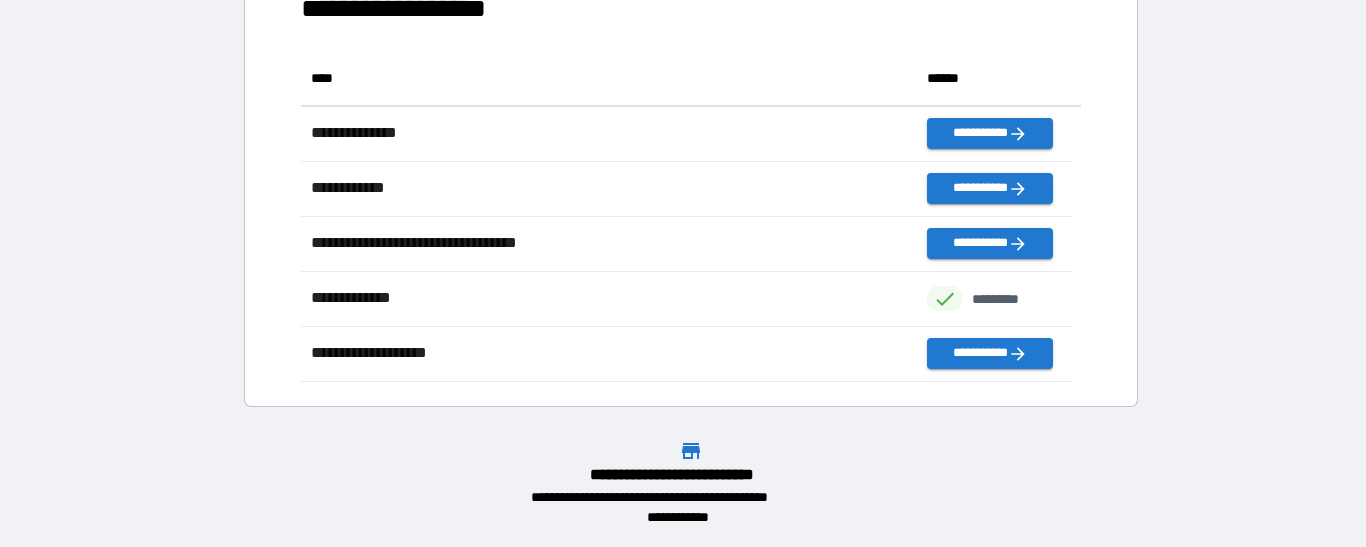 click on "**********" at bounding box center (683, 181) 